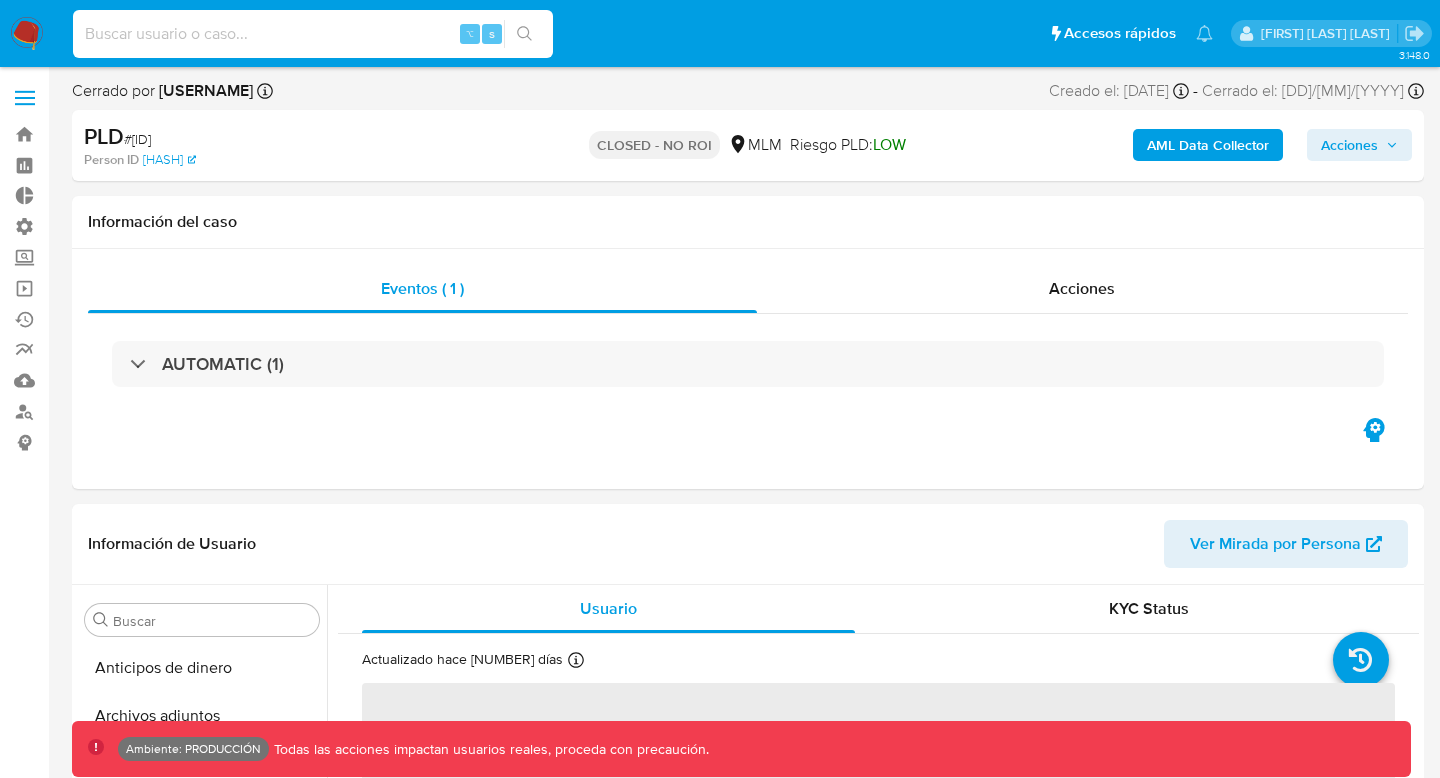 scroll, scrollTop: 0, scrollLeft: 0, axis: both 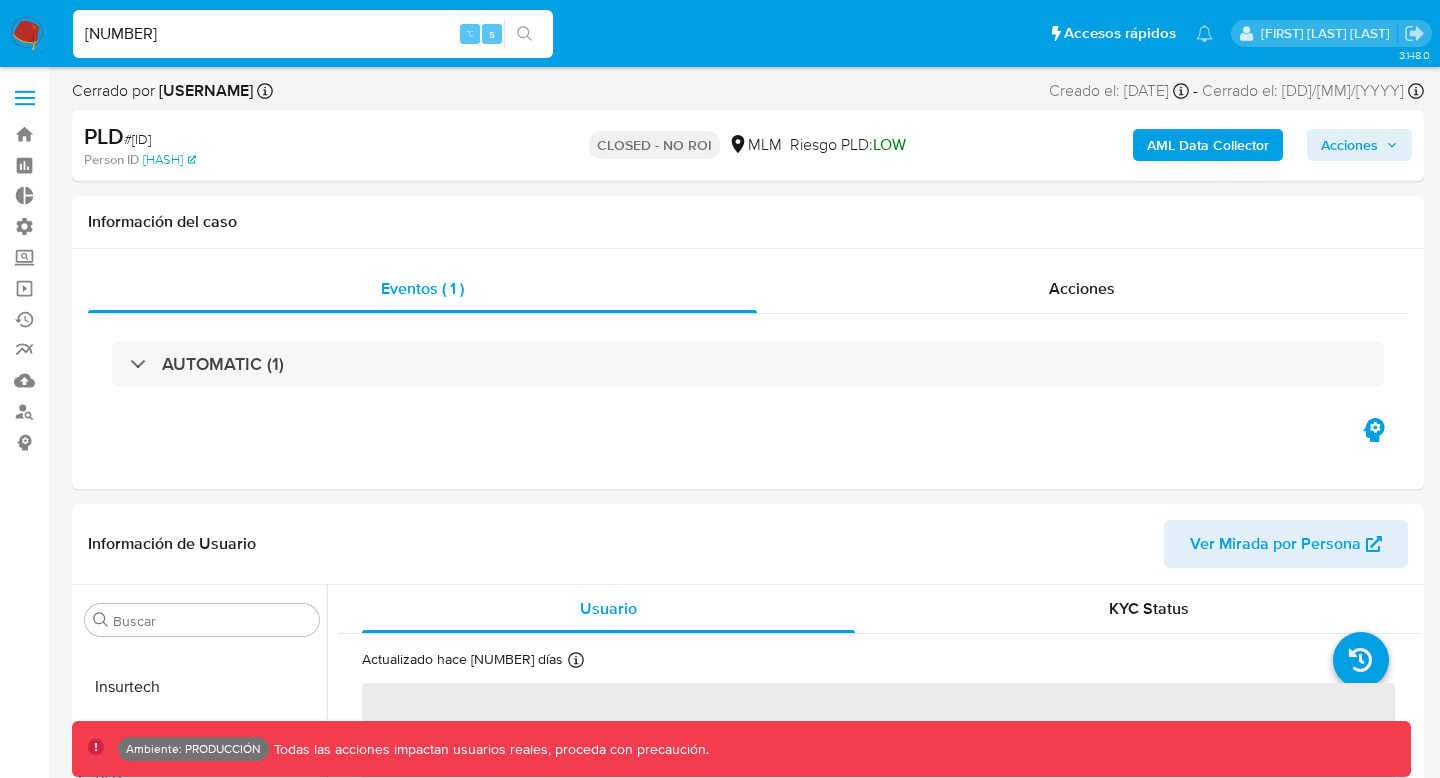 type on "[NUMBER]" 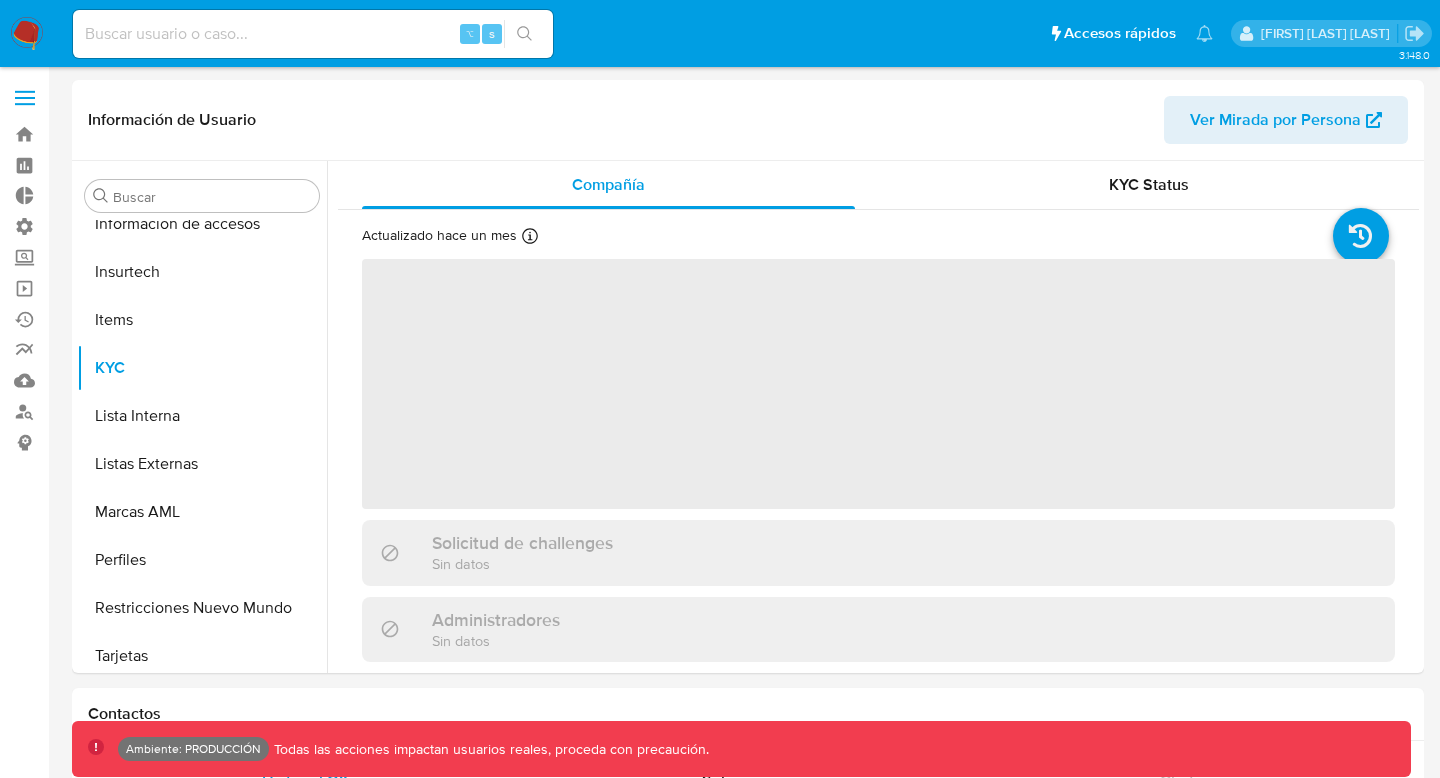 scroll, scrollTop: 797, scrollLeft: 0, axis: vertical 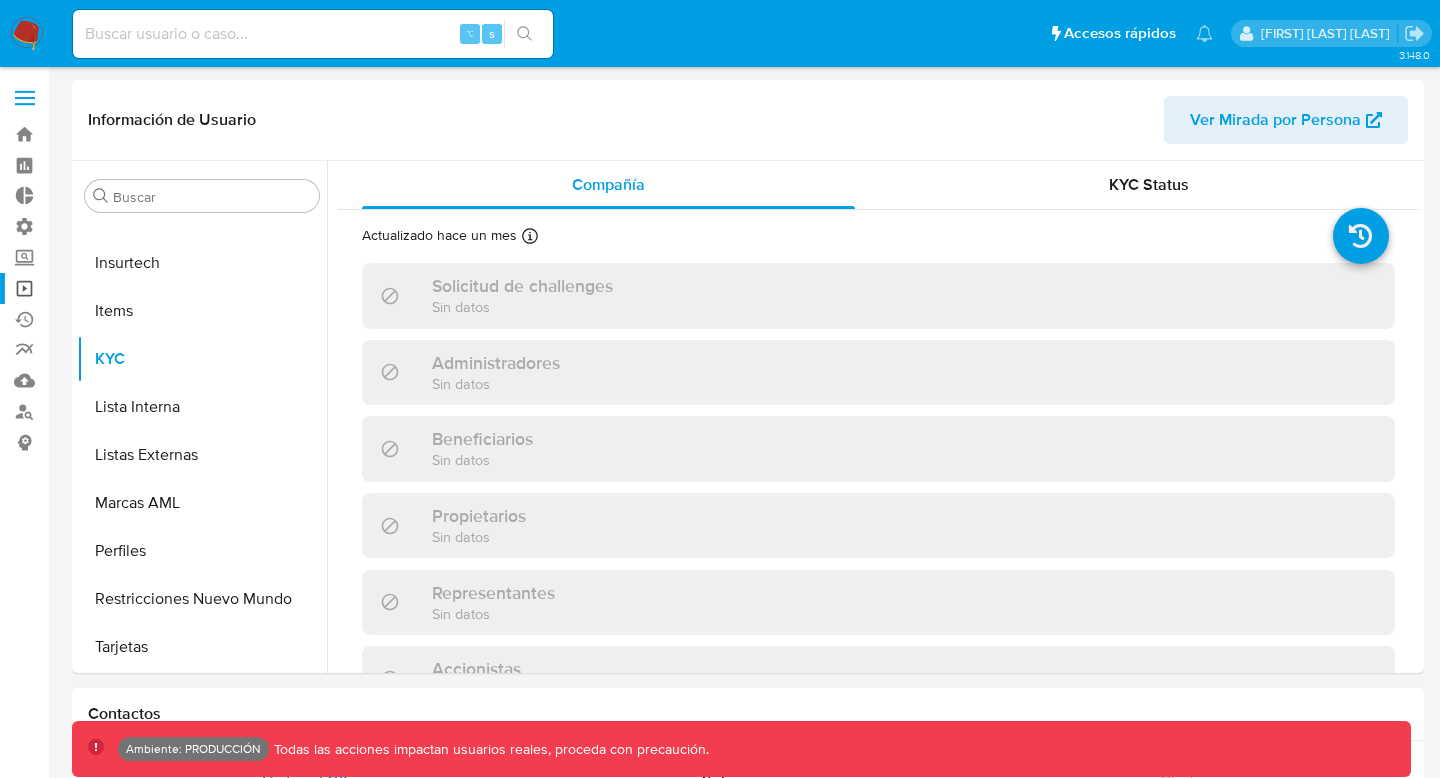 select on "10" 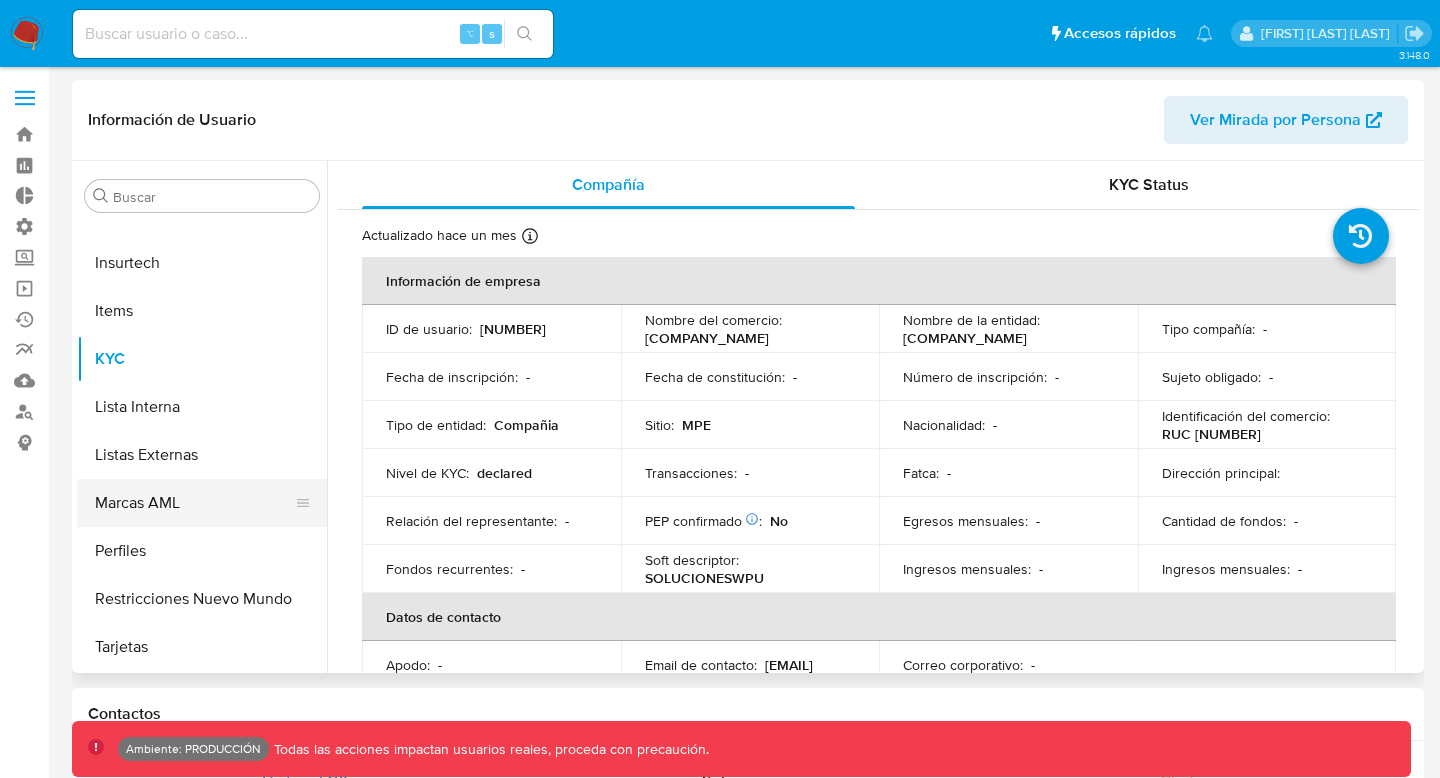 click on "Marcas AML" at bounding box center [194, 503] 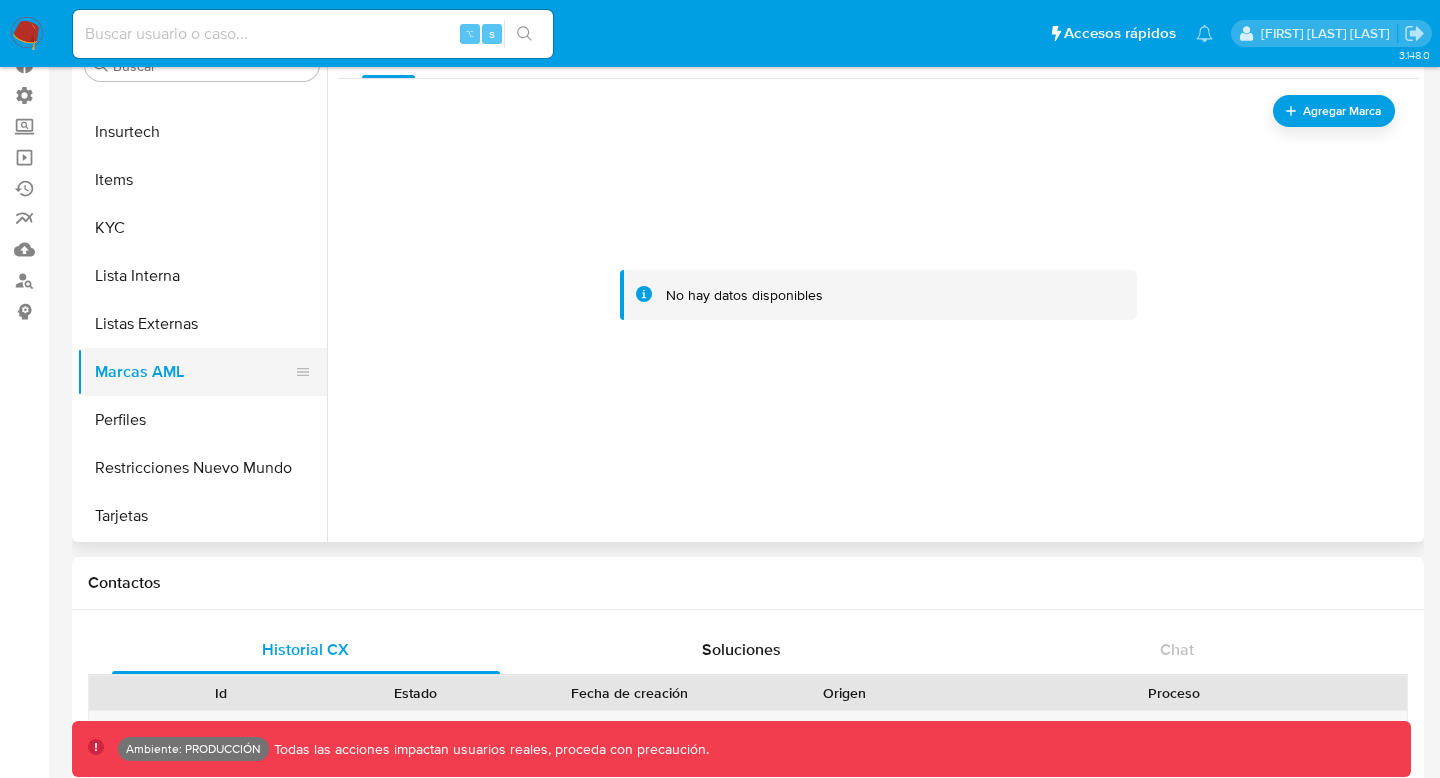 scroll, scrollTop: 43, scrollLeft: 0, axis: vertical 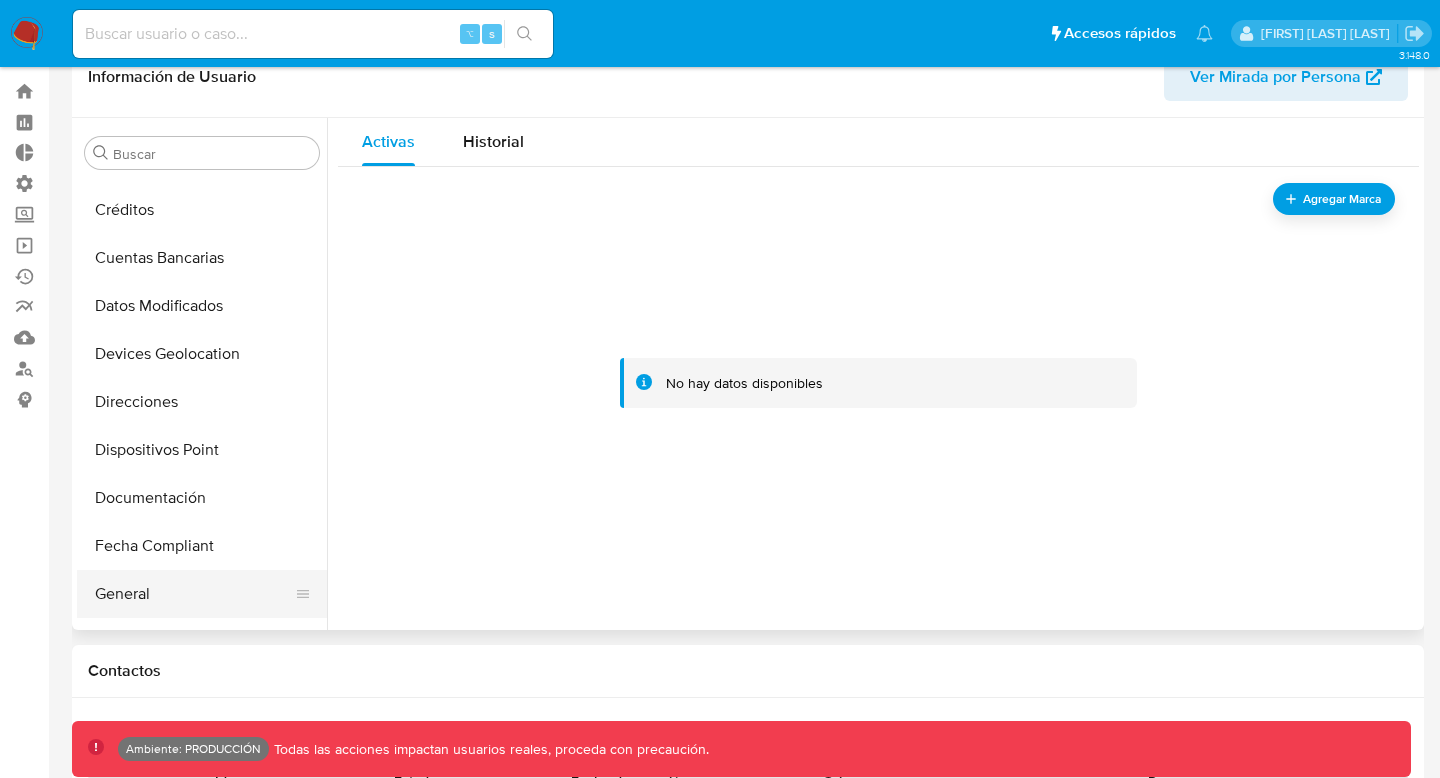 click on "General" at bounding box center (194, 594) 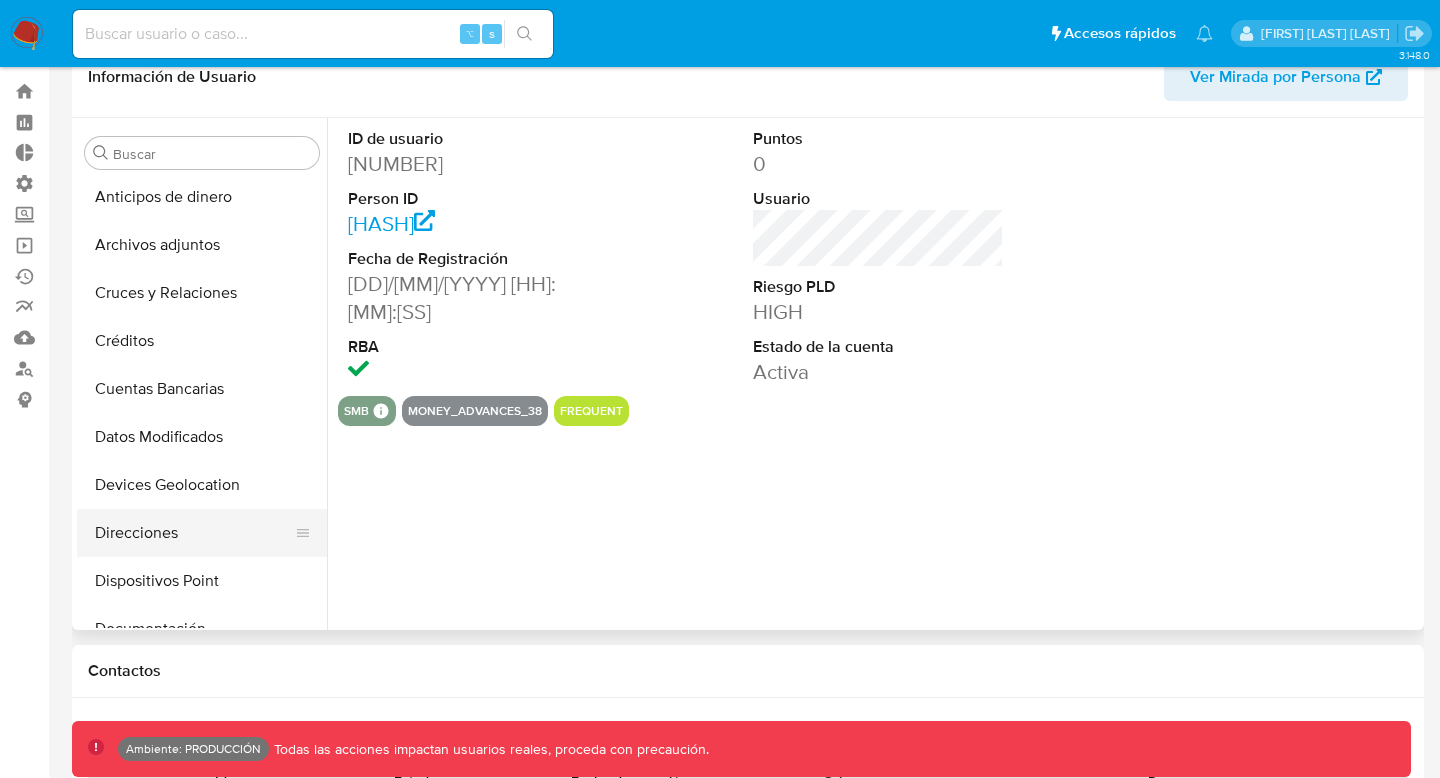 scroll, scrollTop: 0, scrollLeft: 0, axis: both 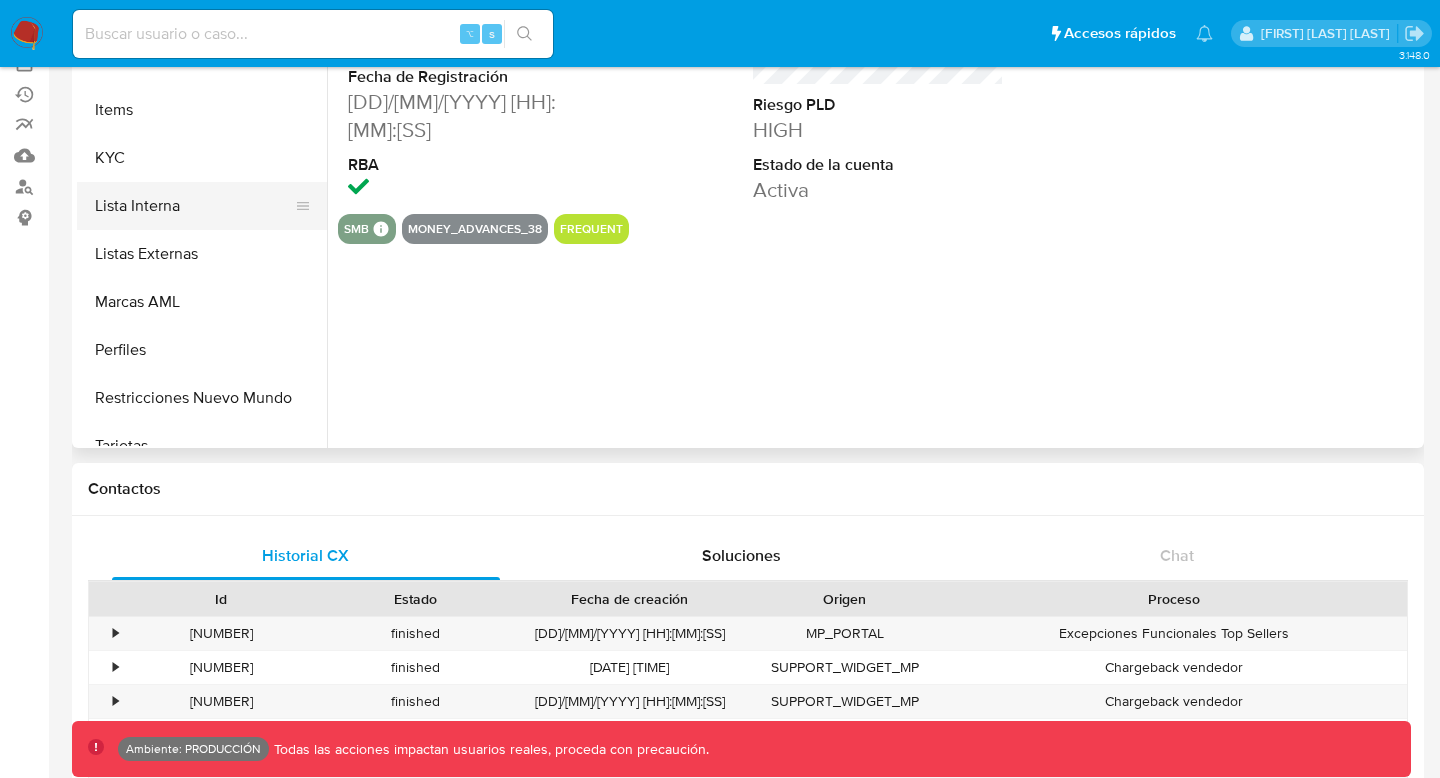 click on "Lista Interna" at bounding box center [194, 206] 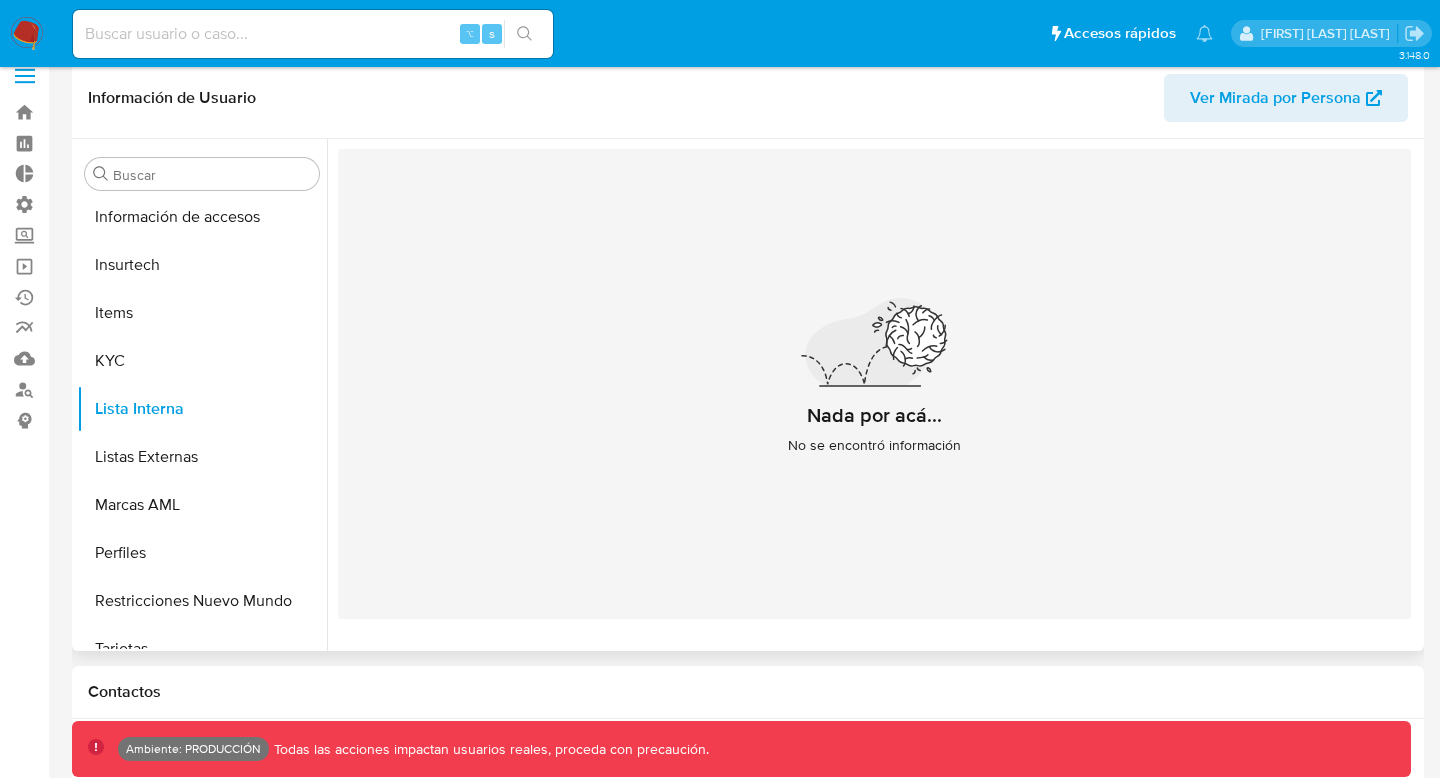 scroll, scrollTop: 0, scrollLeft: 0, axis: both 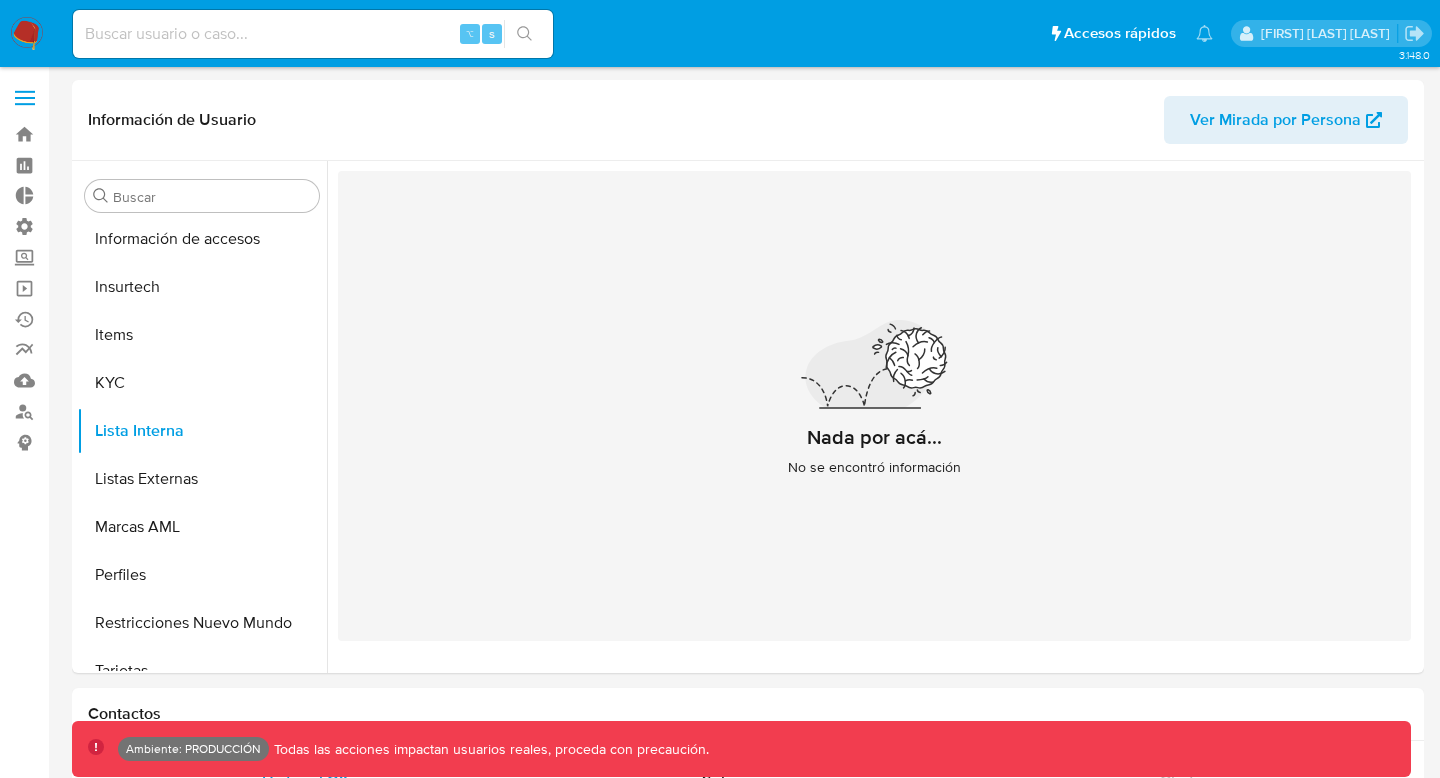 click at bounding box center [313, 34] 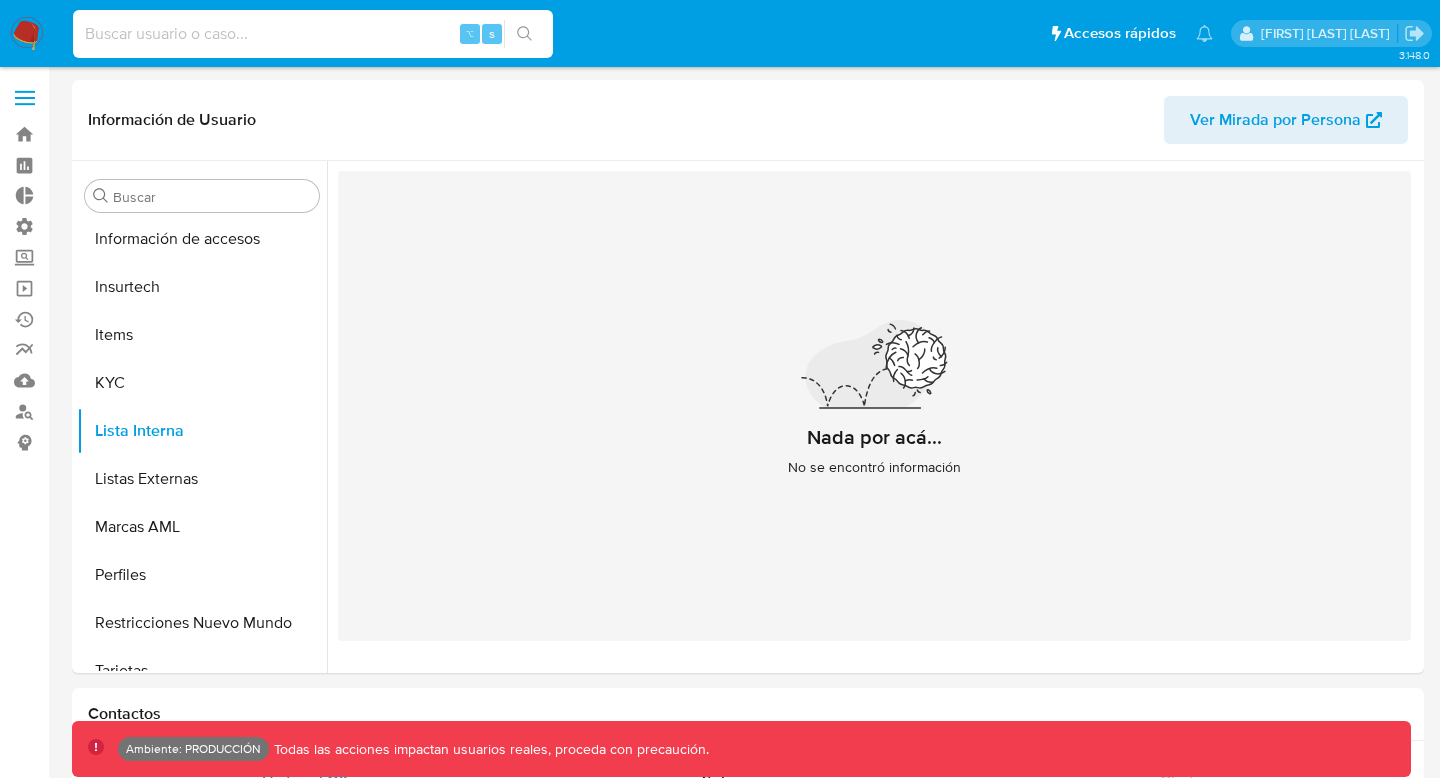 paste on "[NUMBER]" 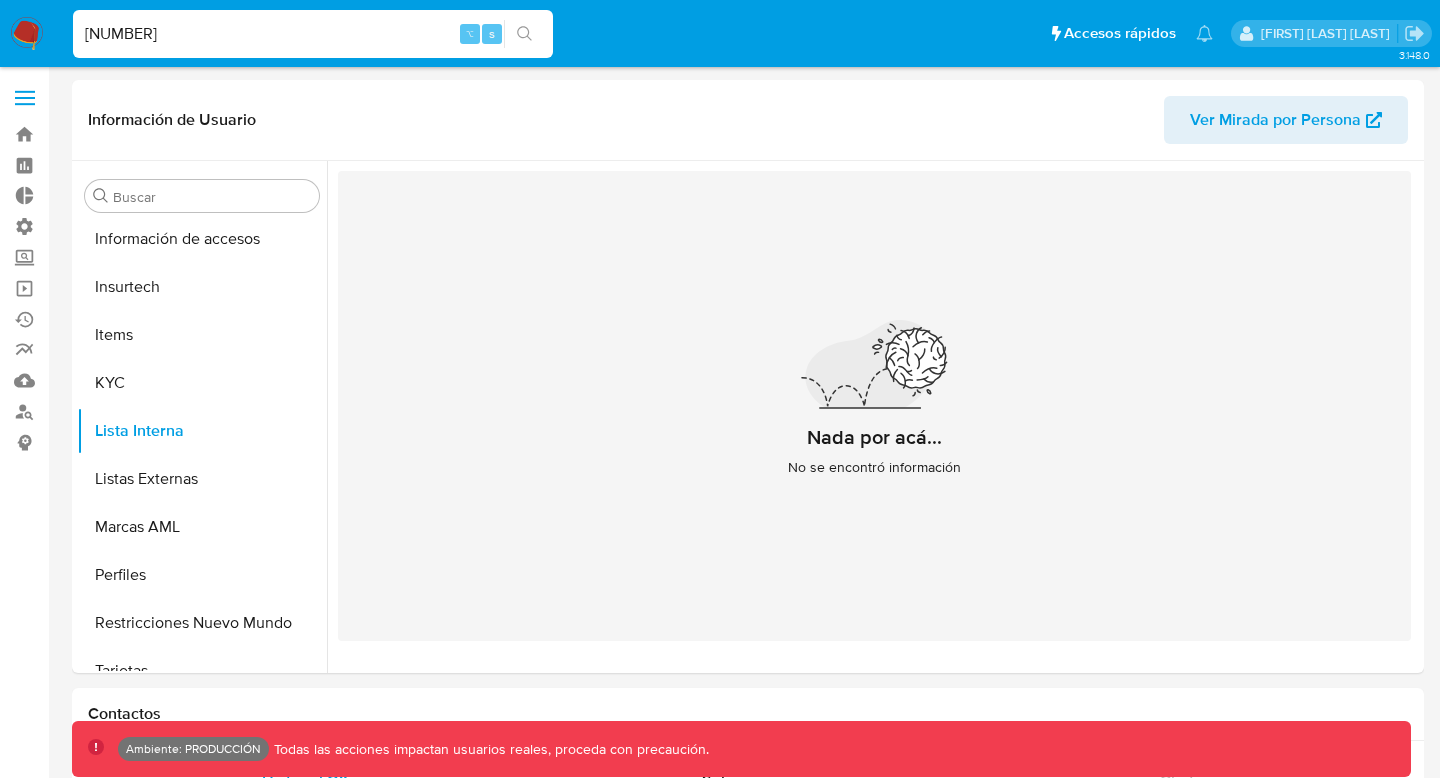 type on "[NUMBER]" 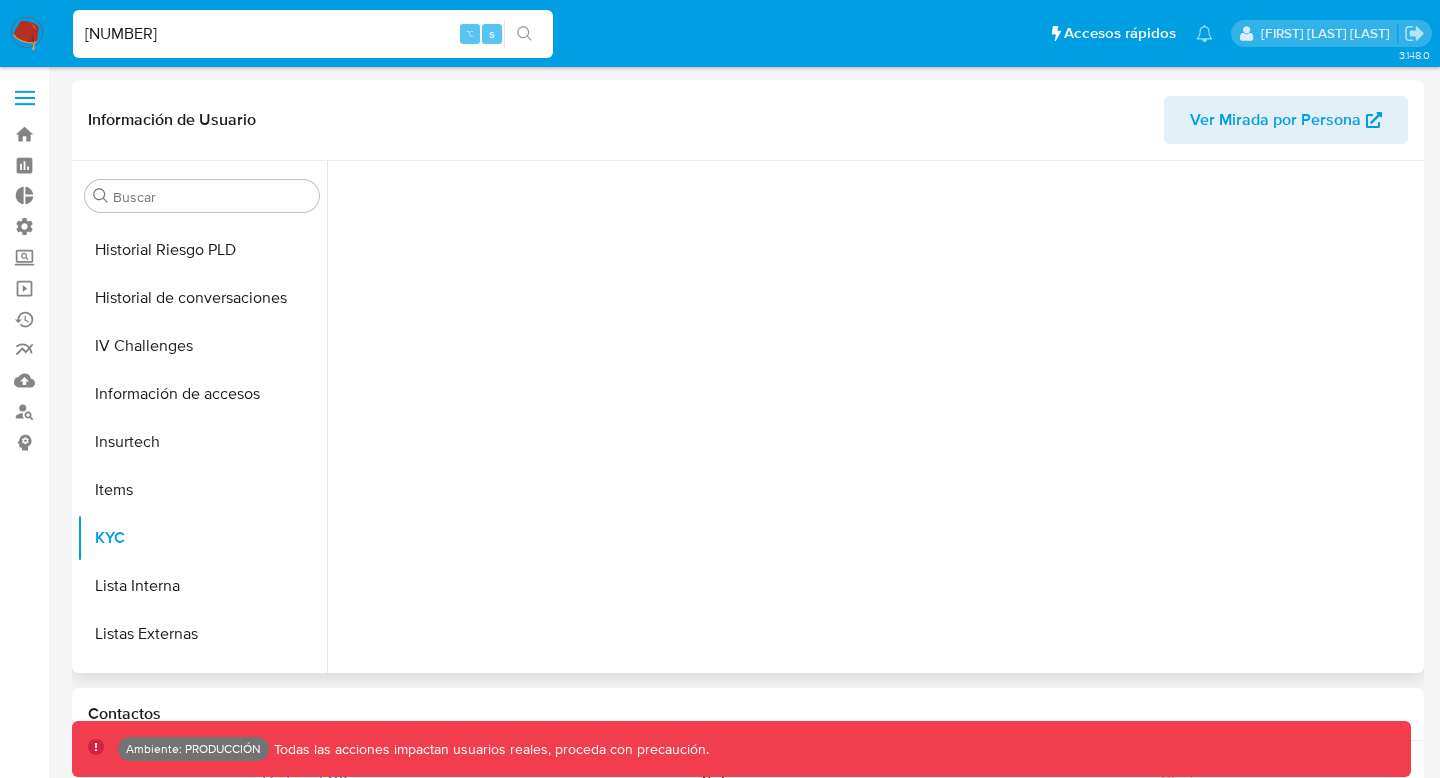 scroll, scrollTop: 845, scrollLeft: 0, axis: vertical 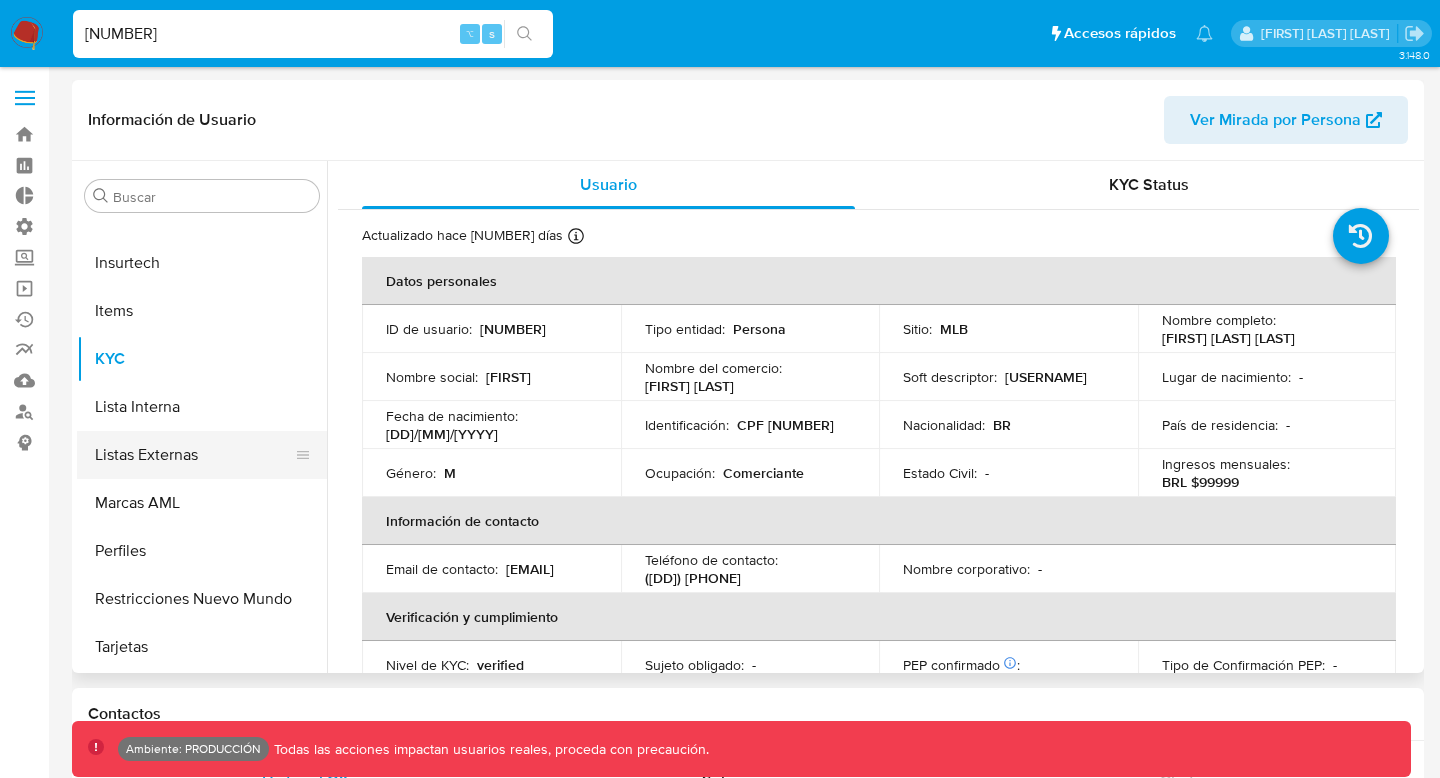 select on "10" 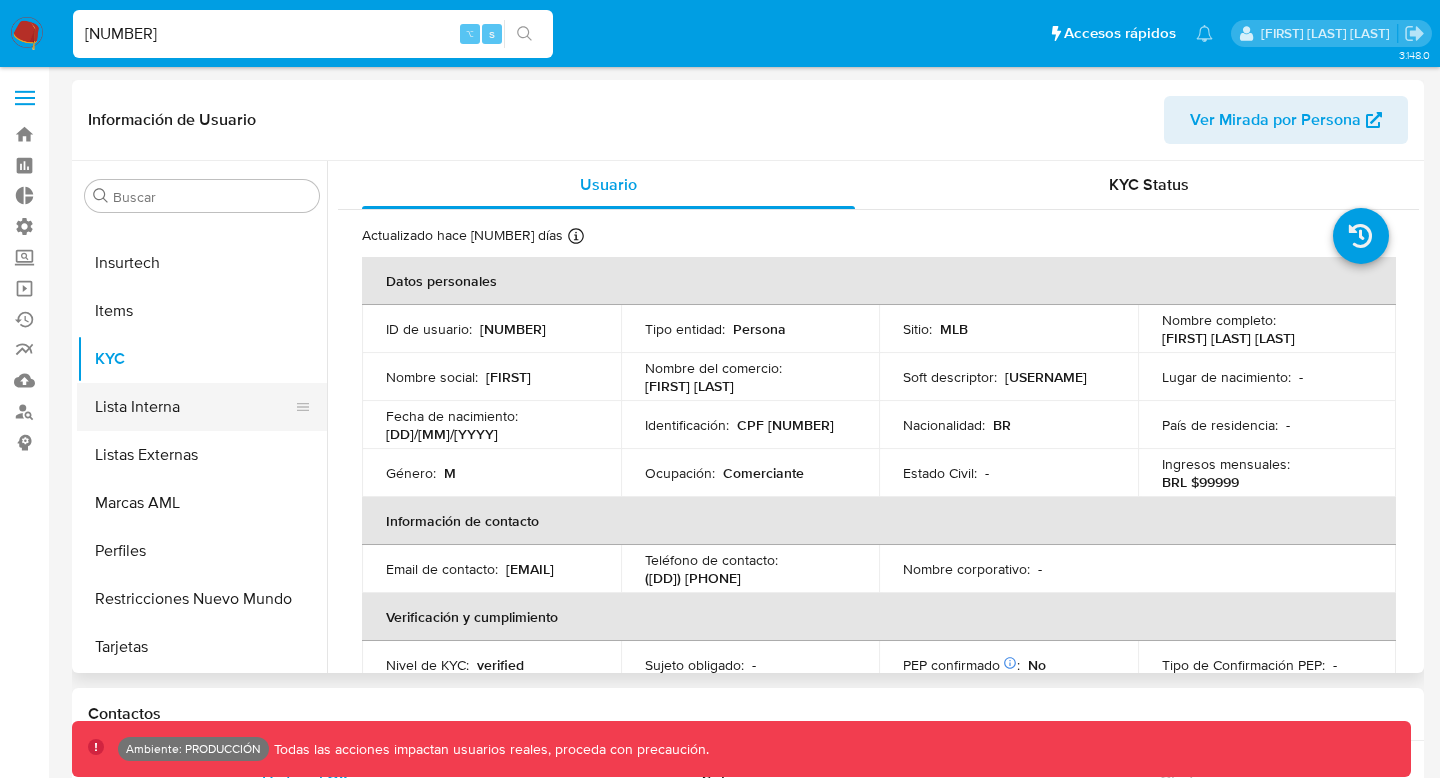 click on "Lista Interna" at bounding box center (194, 407) 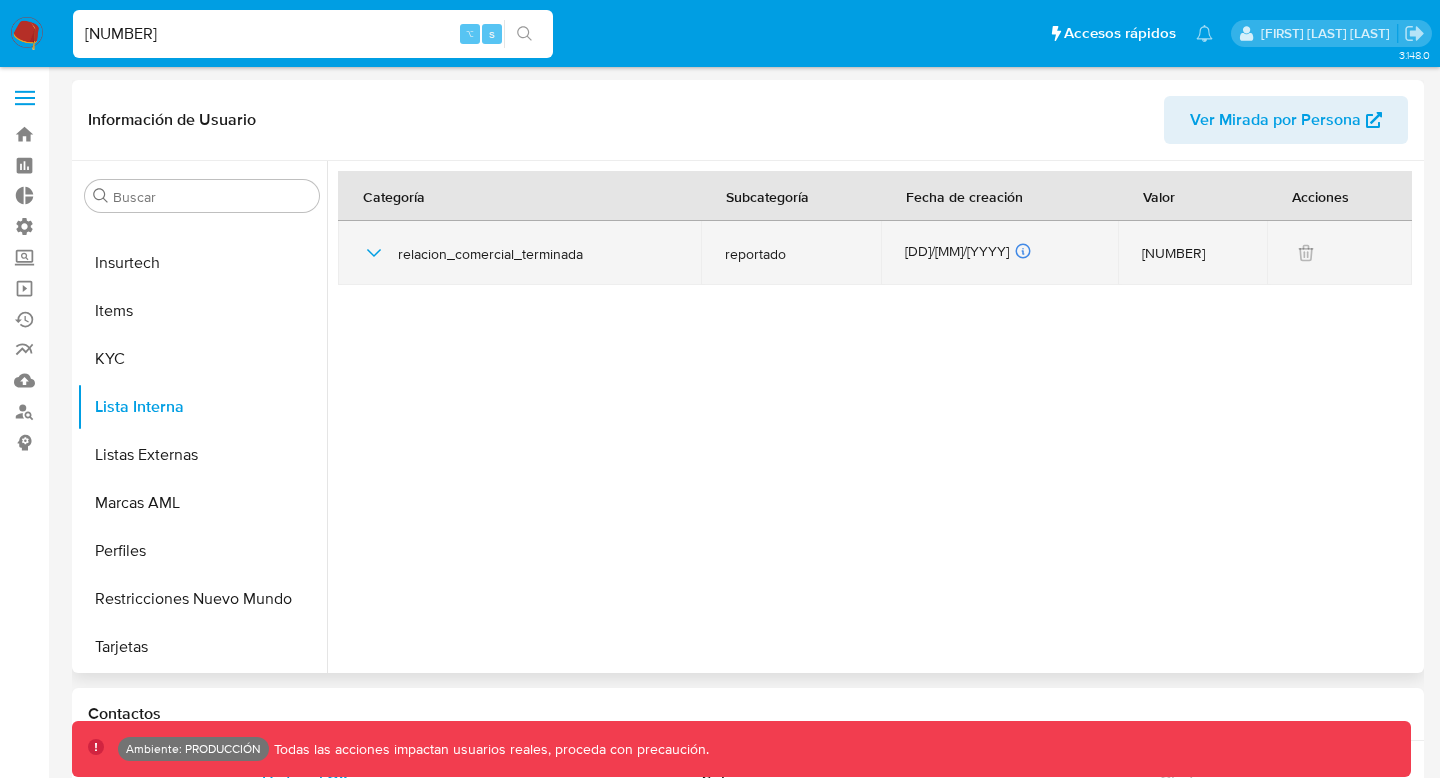 click 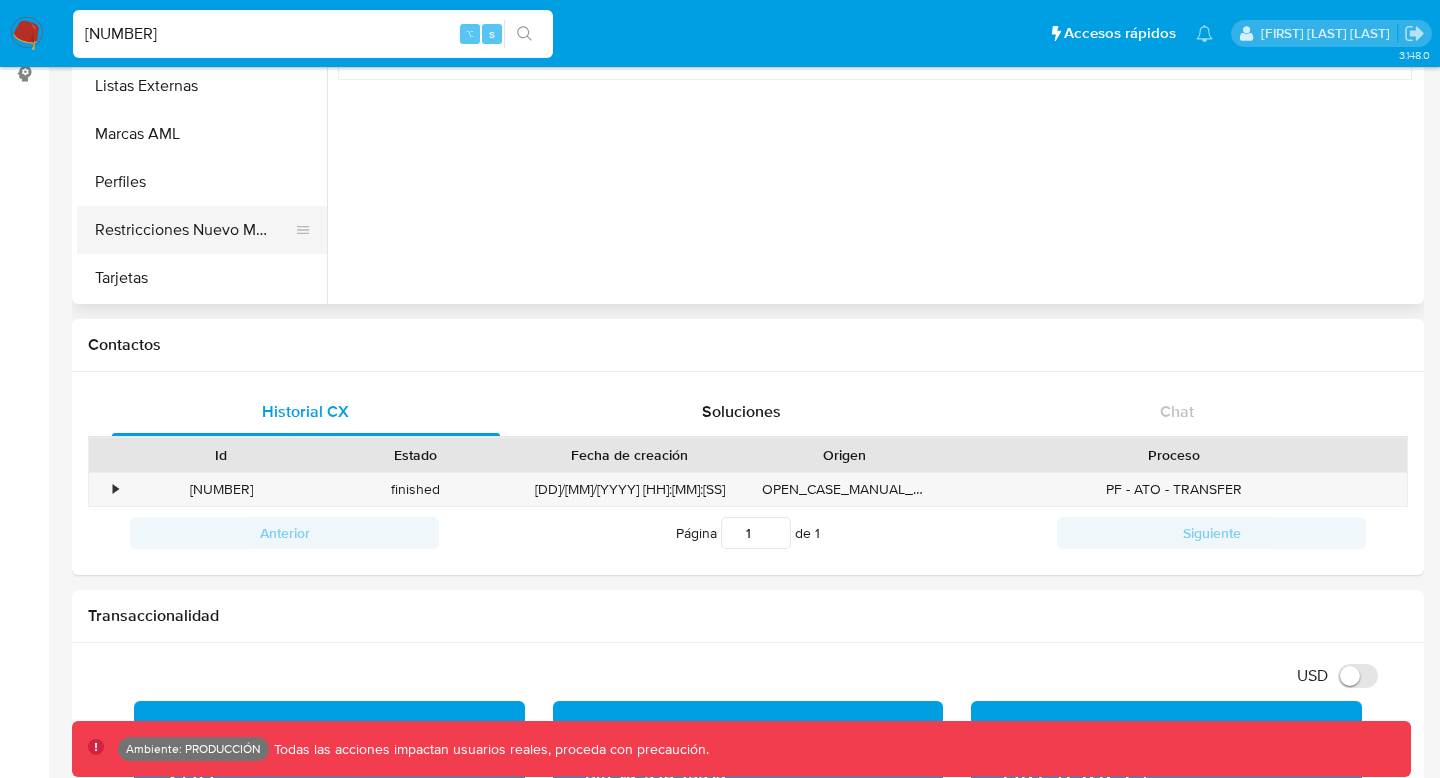 scroll, scrollTop: 0, scrollLeft: 0, axis: both 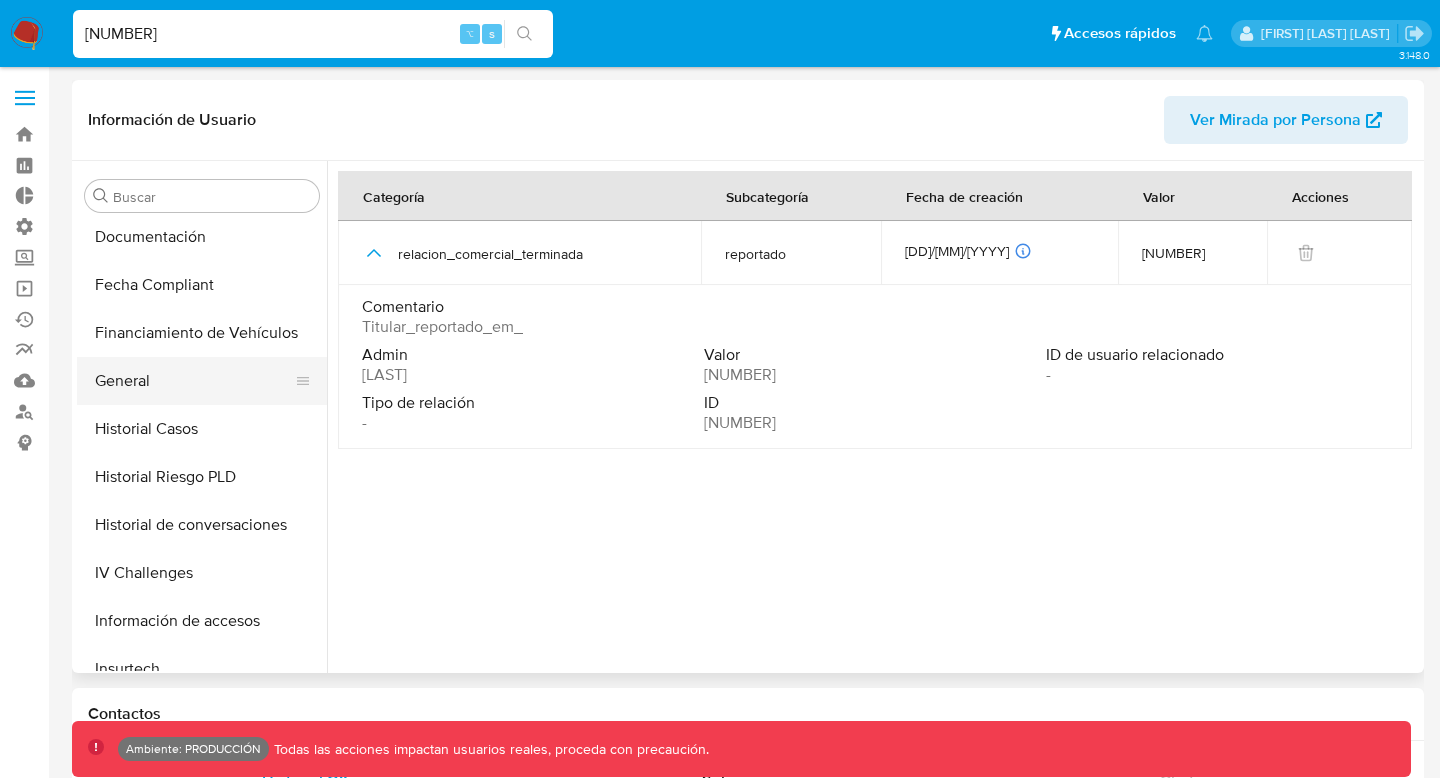click on "General" at bounding box center [194, 381] 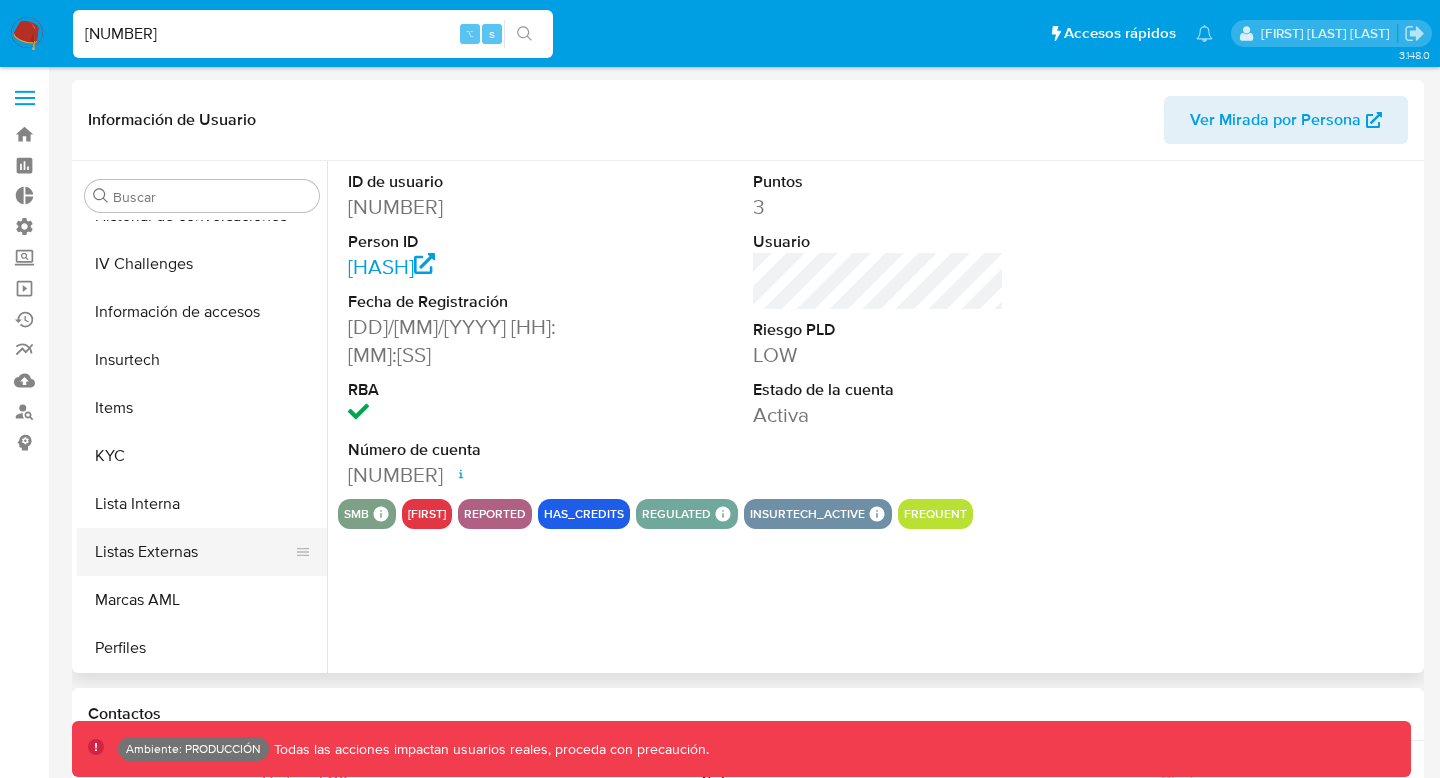 scroll, scrollTop: 845, scrollLeft: 0, axis: vertical 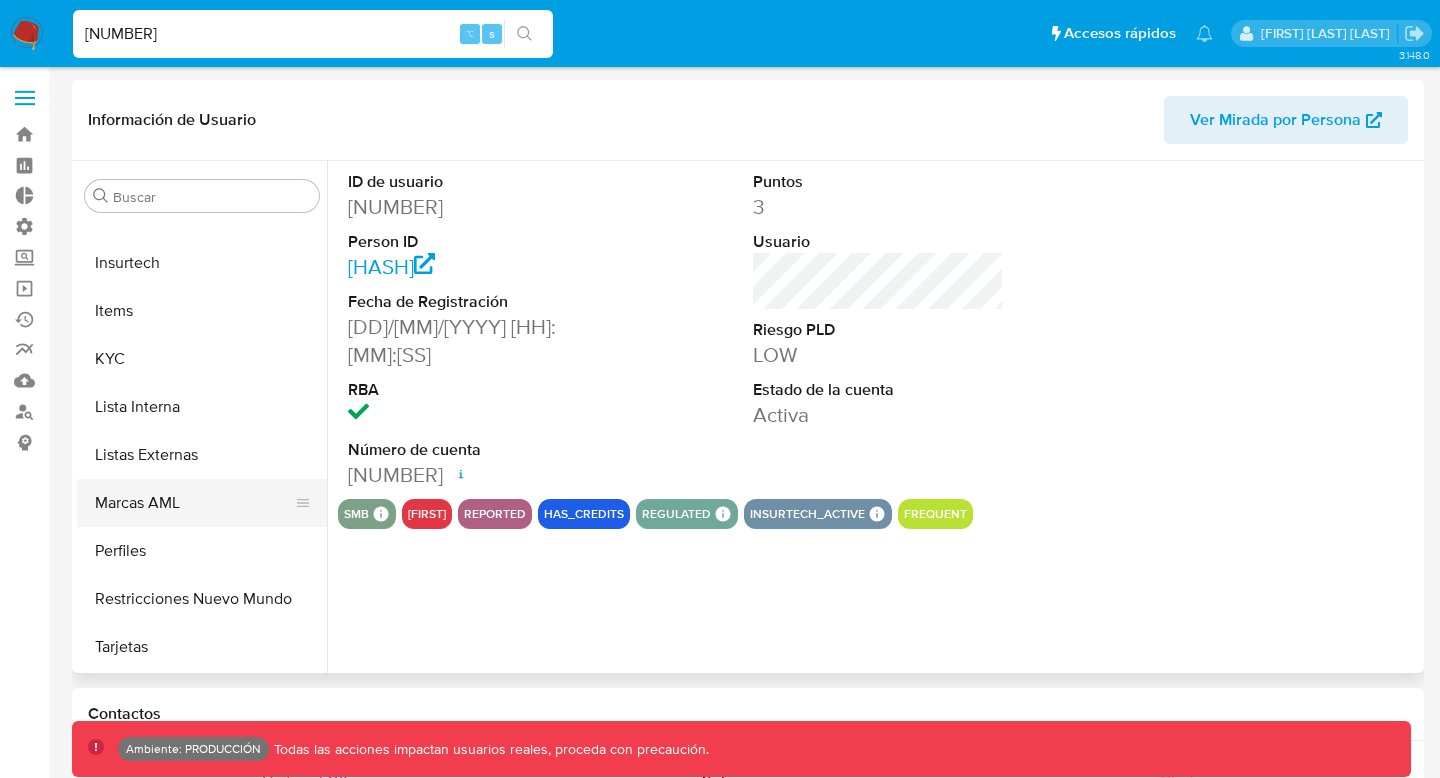 click on "Marcas AML" at bounding box center (194, 503) 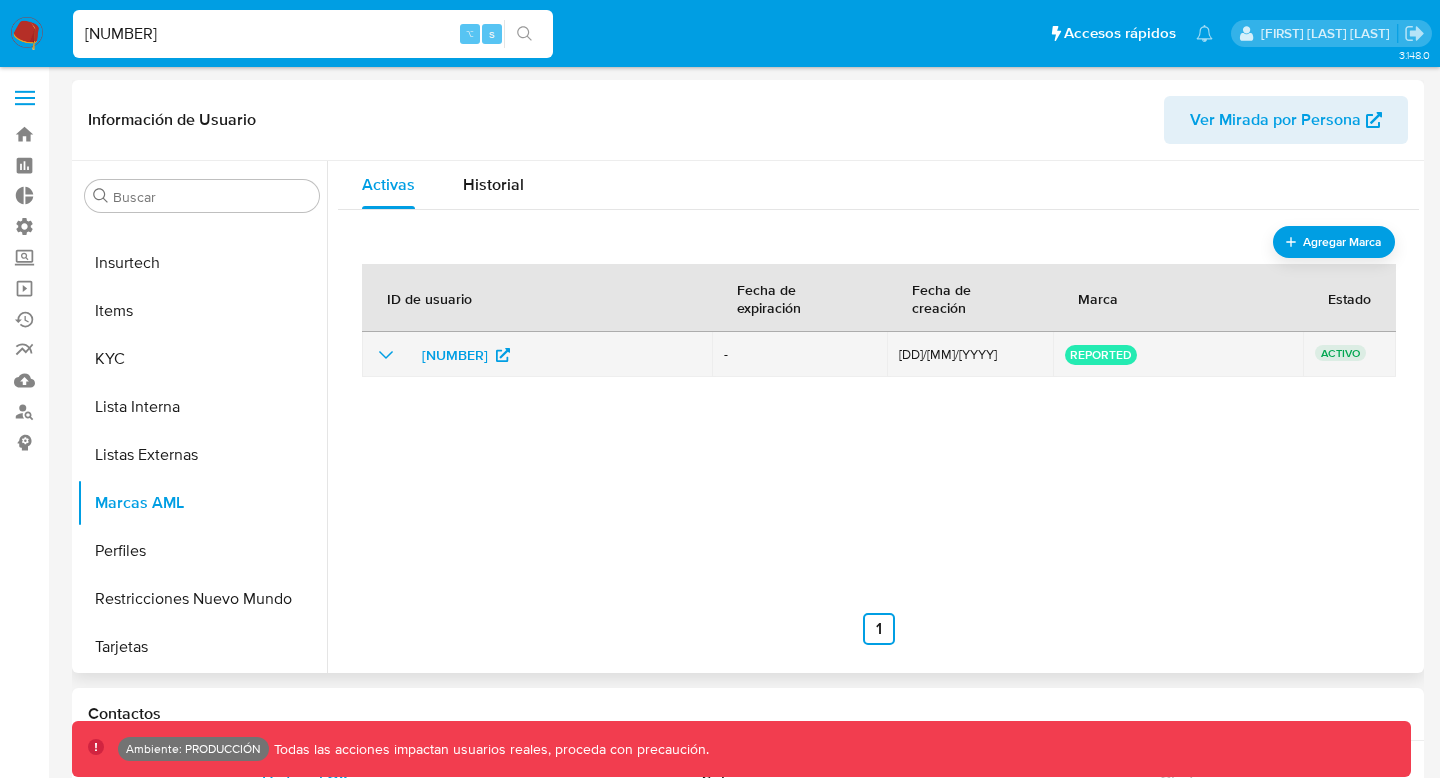 click 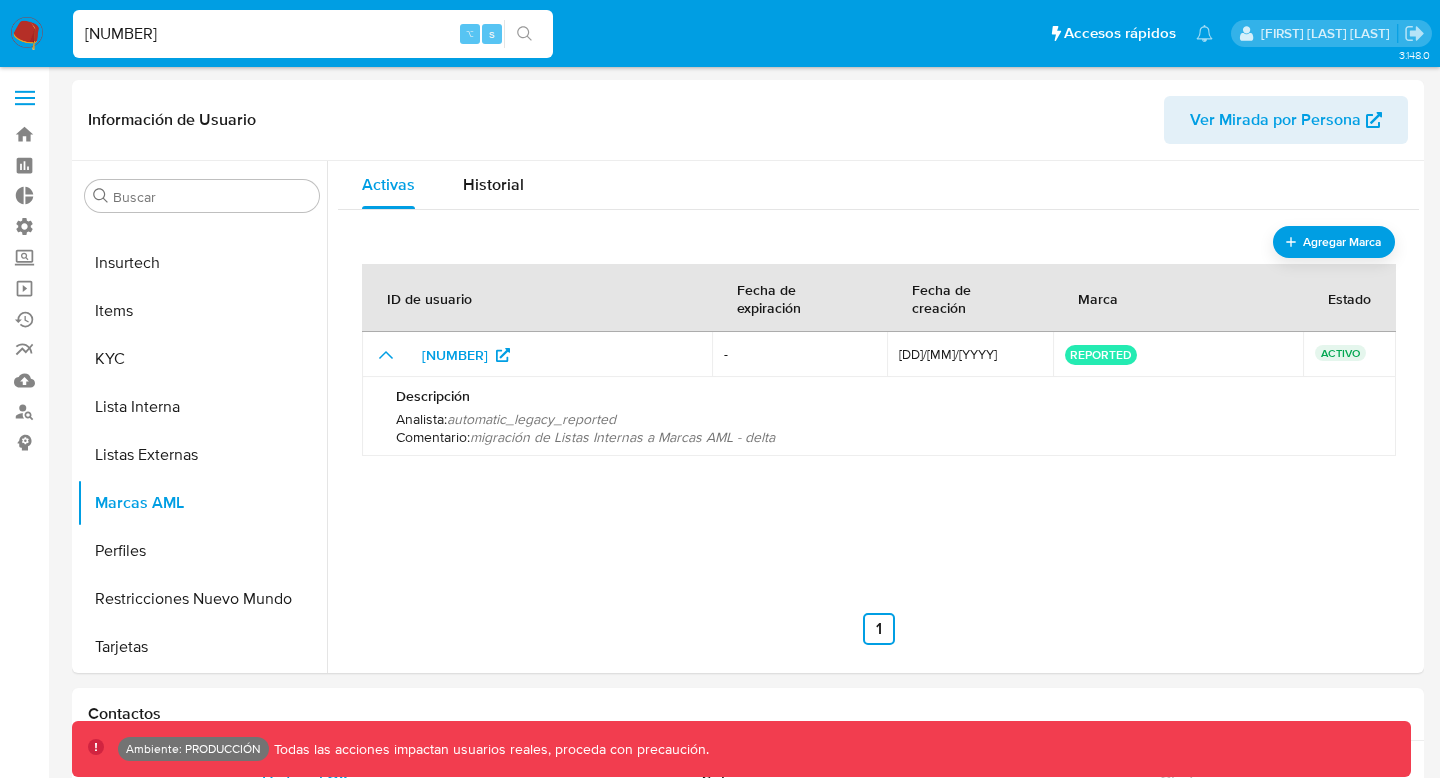 click on "[NUMBER]" at bounding box center [313, 34] 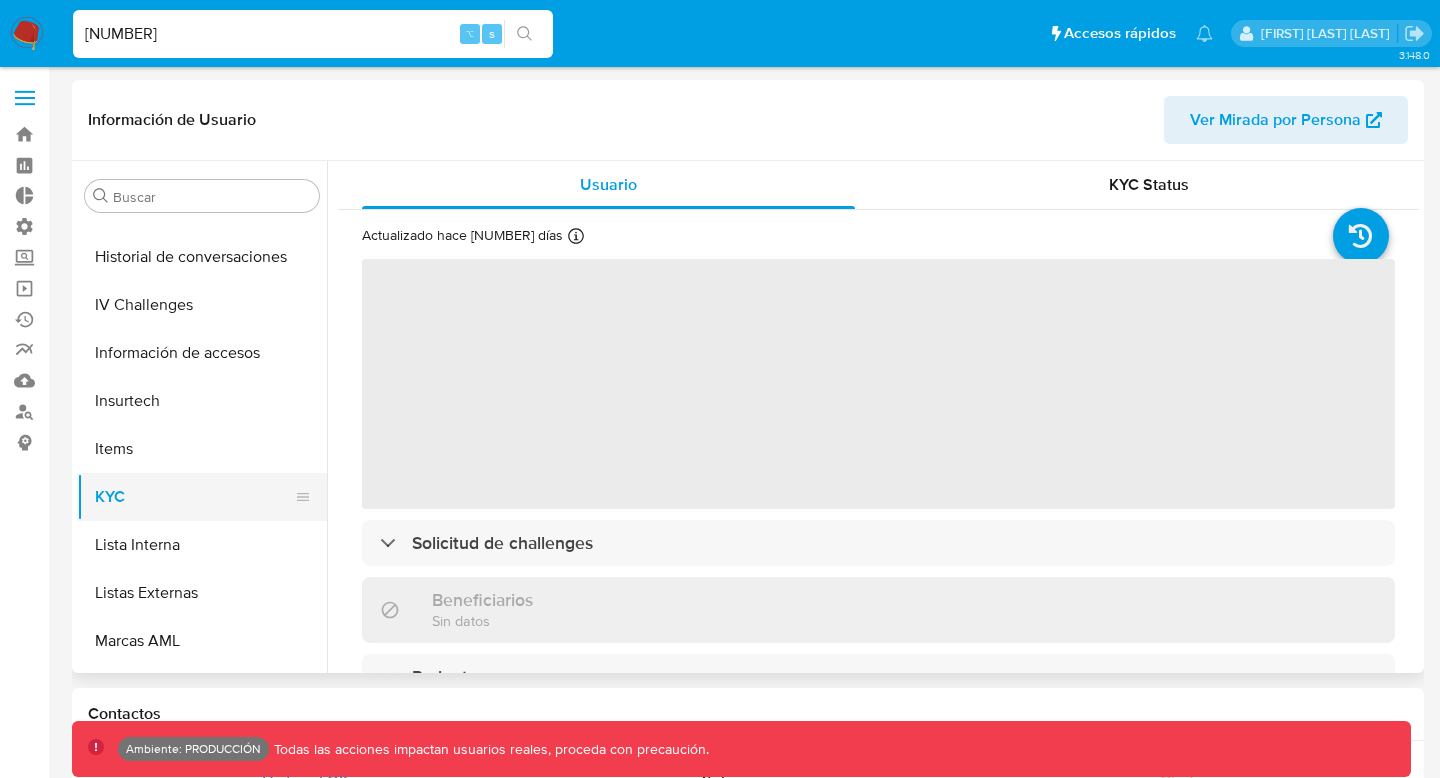 scroll, scrollTop: 678, scrollLeft: 0, axis: vertical 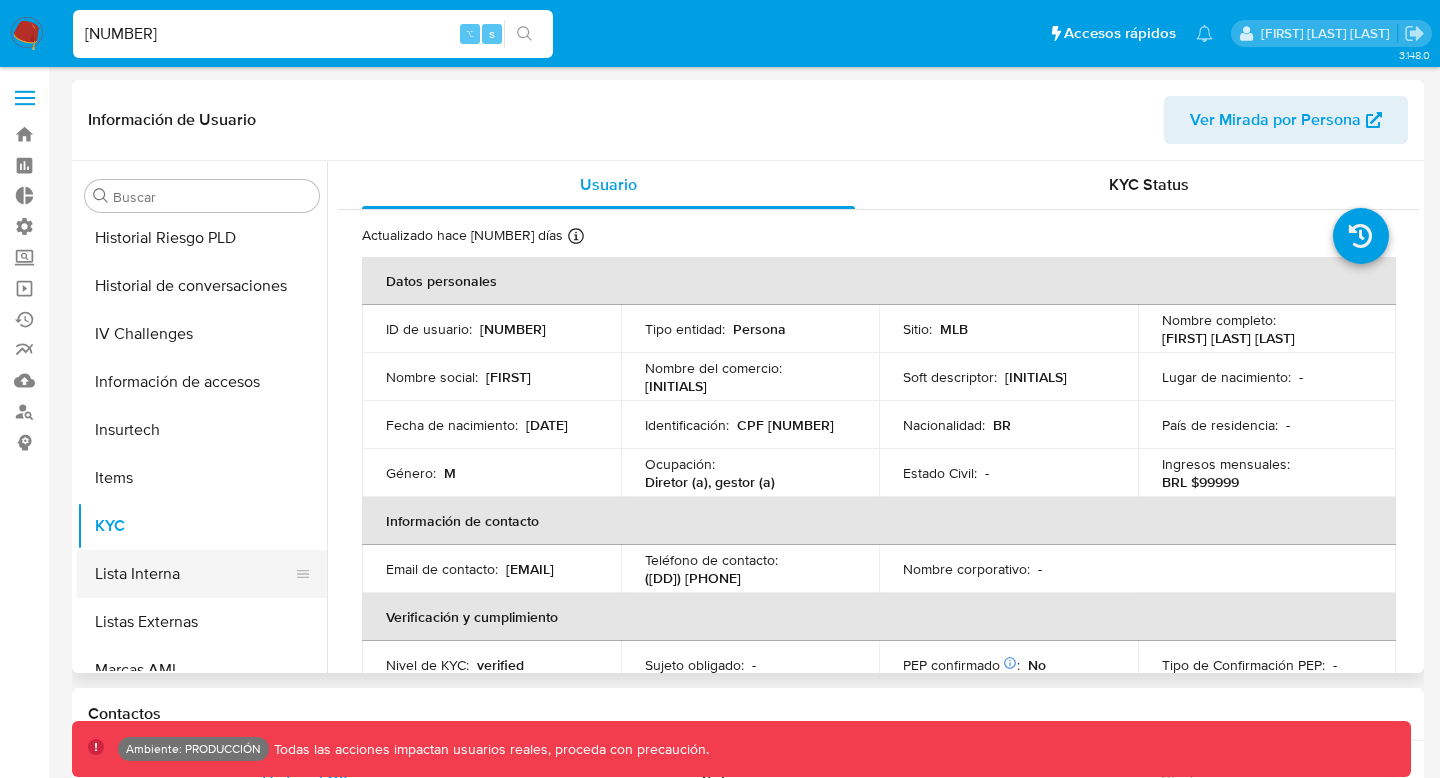 click on "Lista Interna" at bounding box center (194, 574) 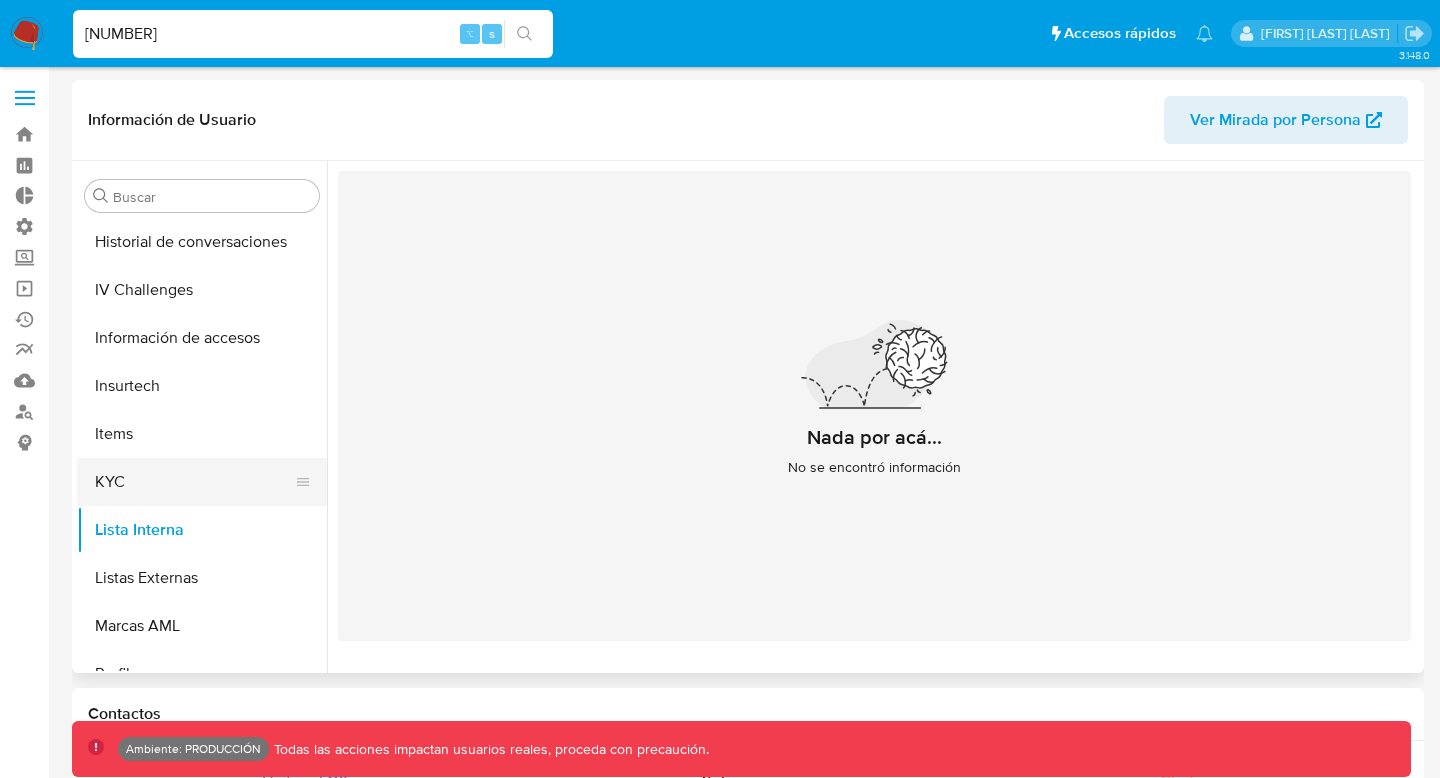 scroll, scrollTop: 741, scrollLeft: 0, axis: vertical 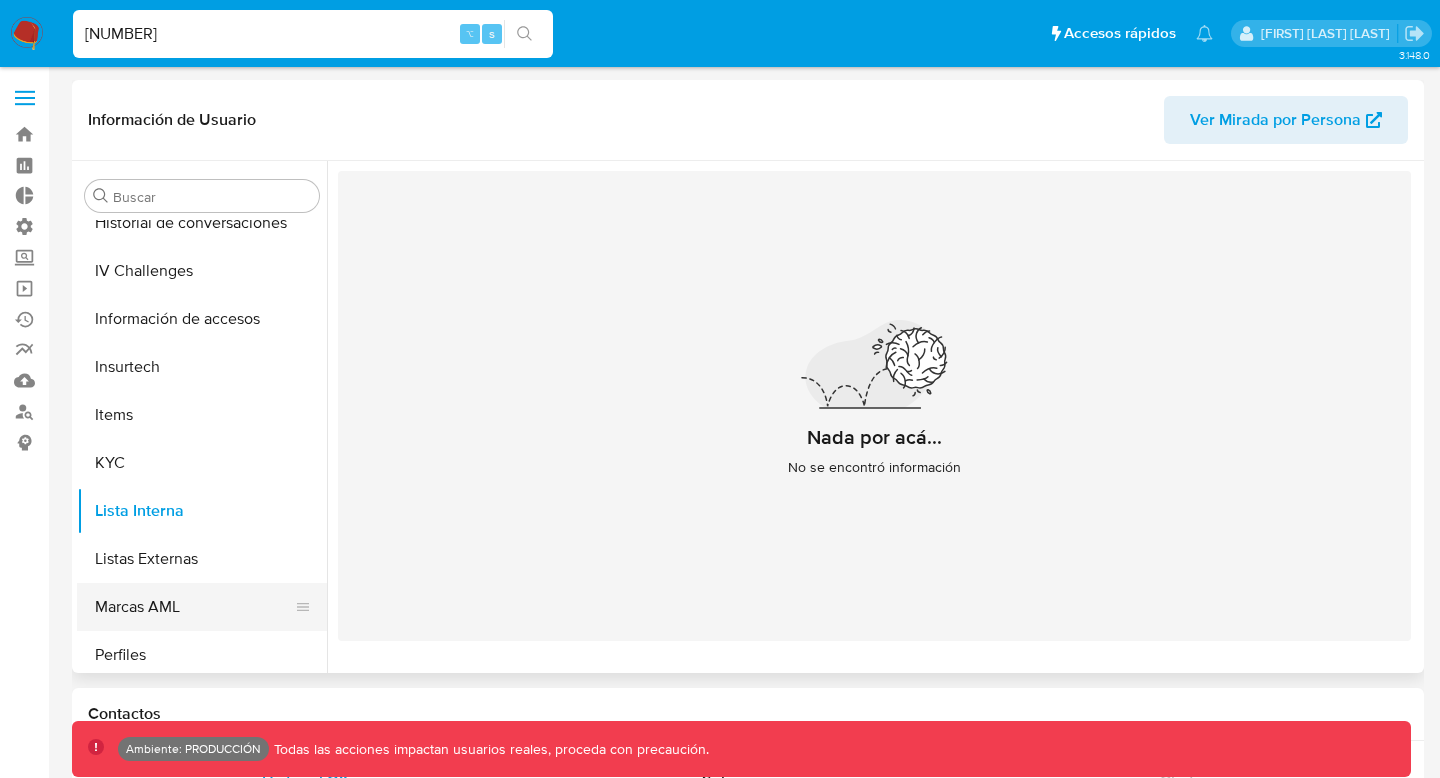 click on "Marcas AML" at bounding box center (194, 607) 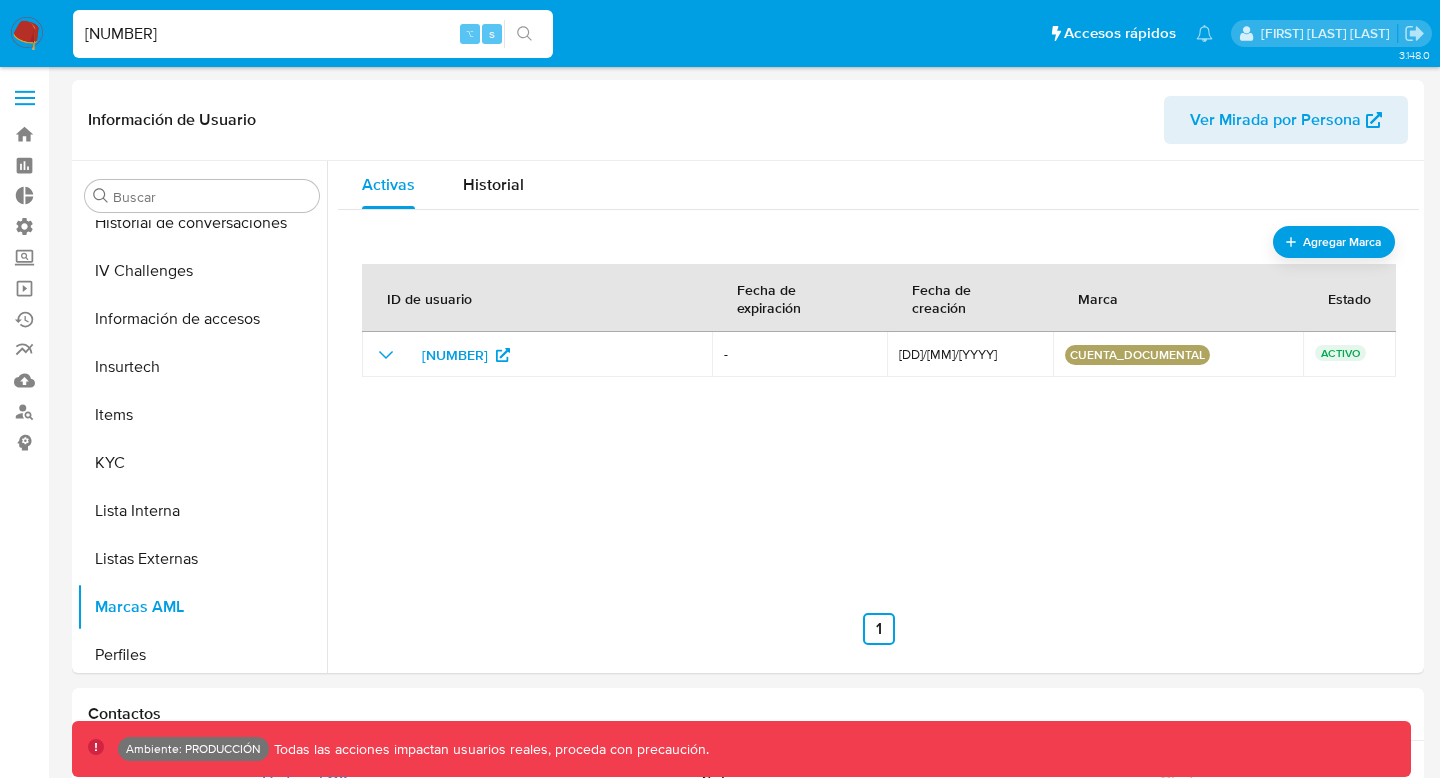 click on "[NUMBER]" at bounding box center [313, 34] 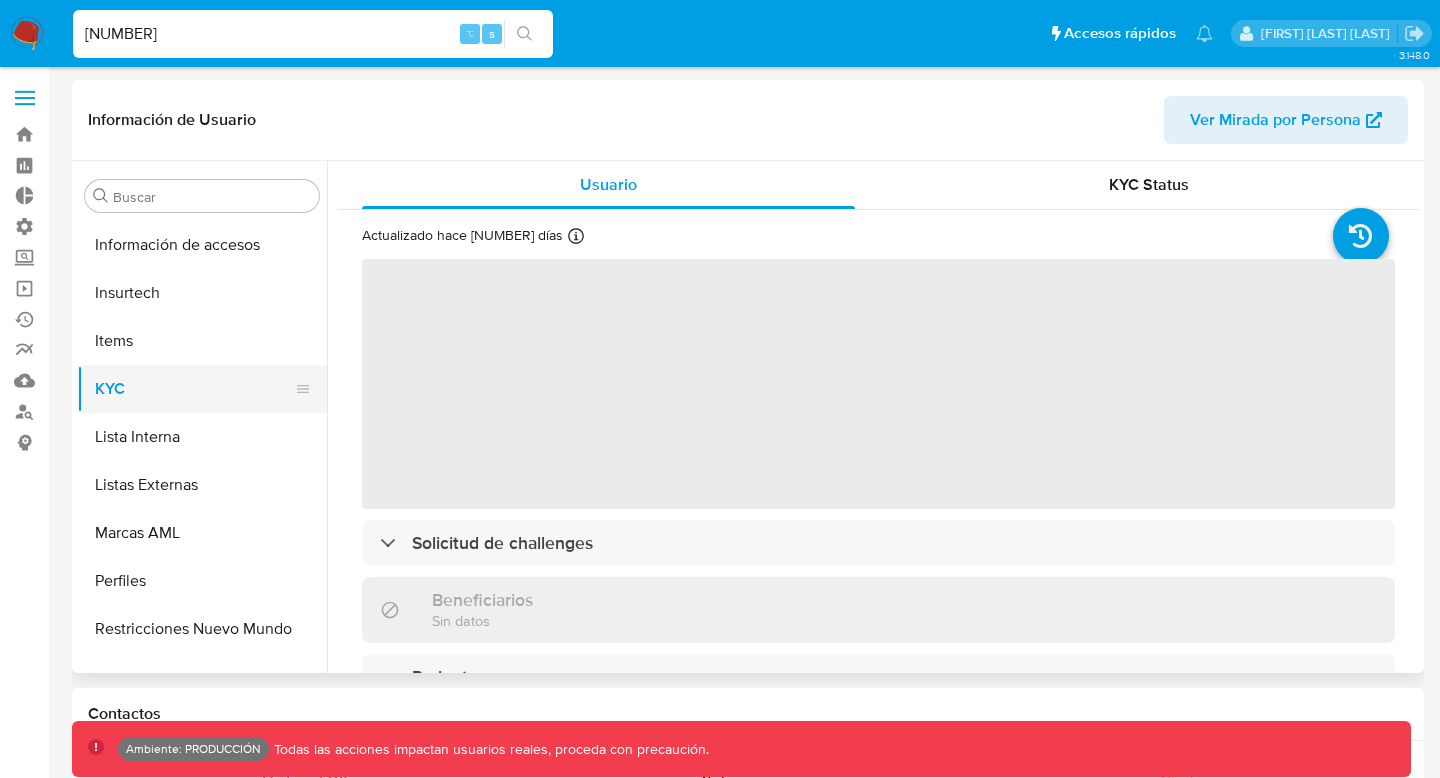 scroll, scrollTop: 776, scrollLeft: 0, axis: vertical 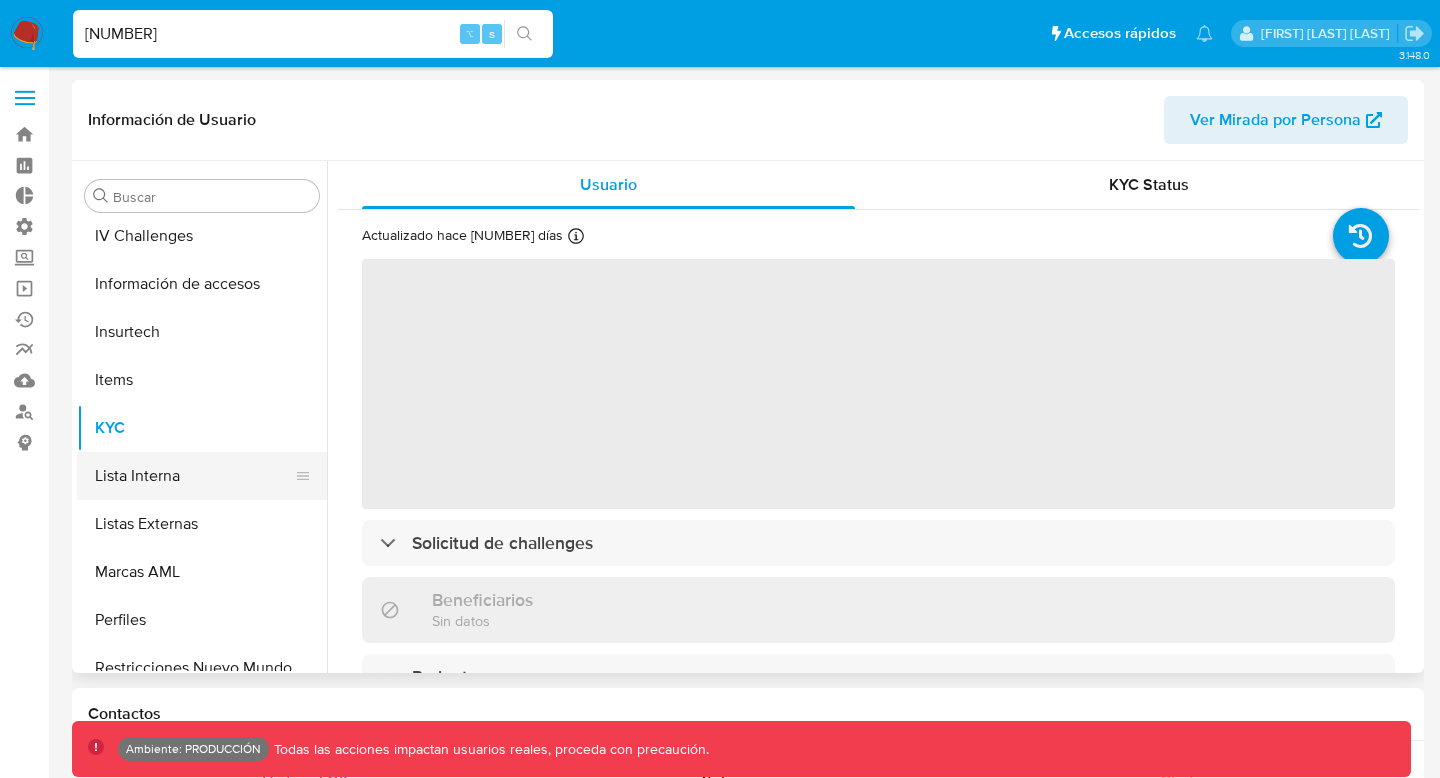 click on "Lista Interna" at bounding box center [194, 476] 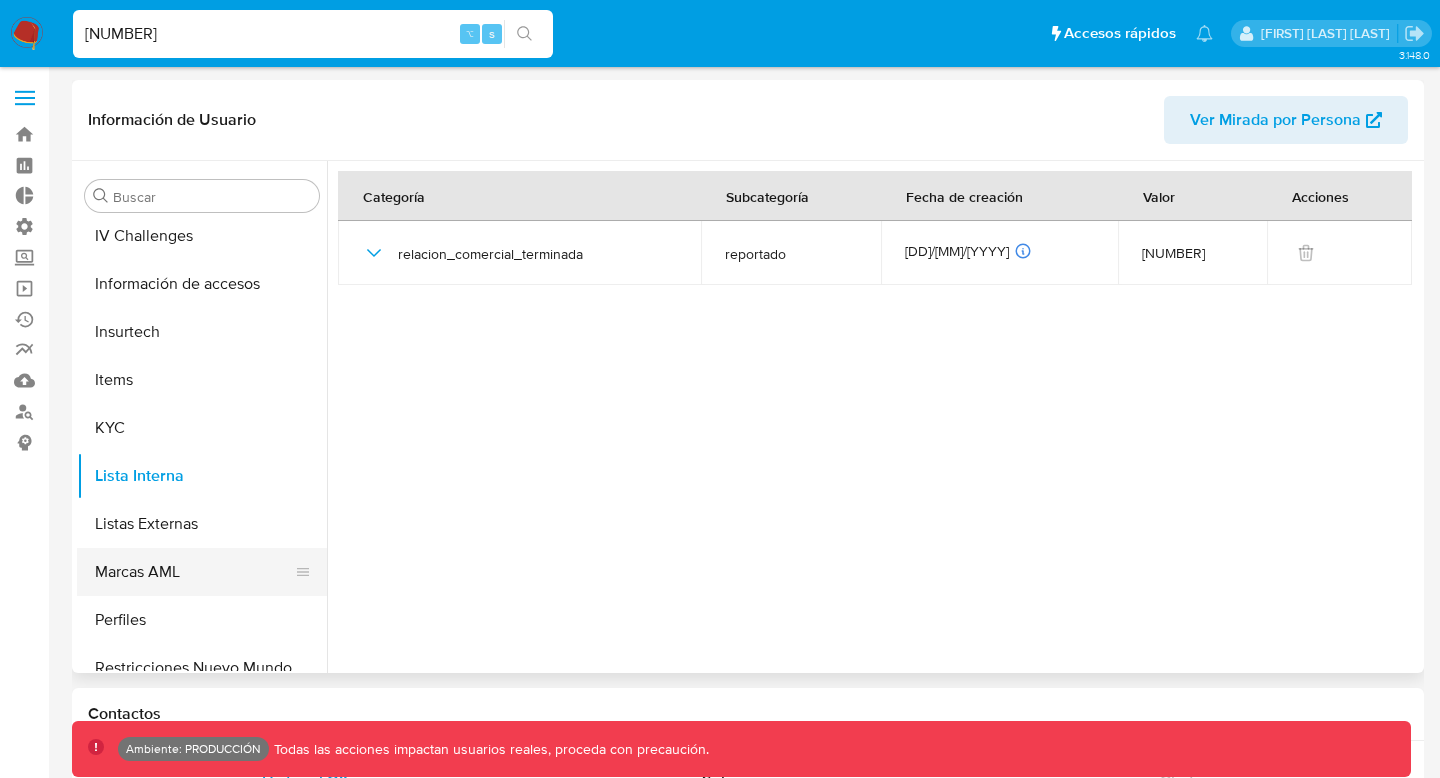 select on "10" 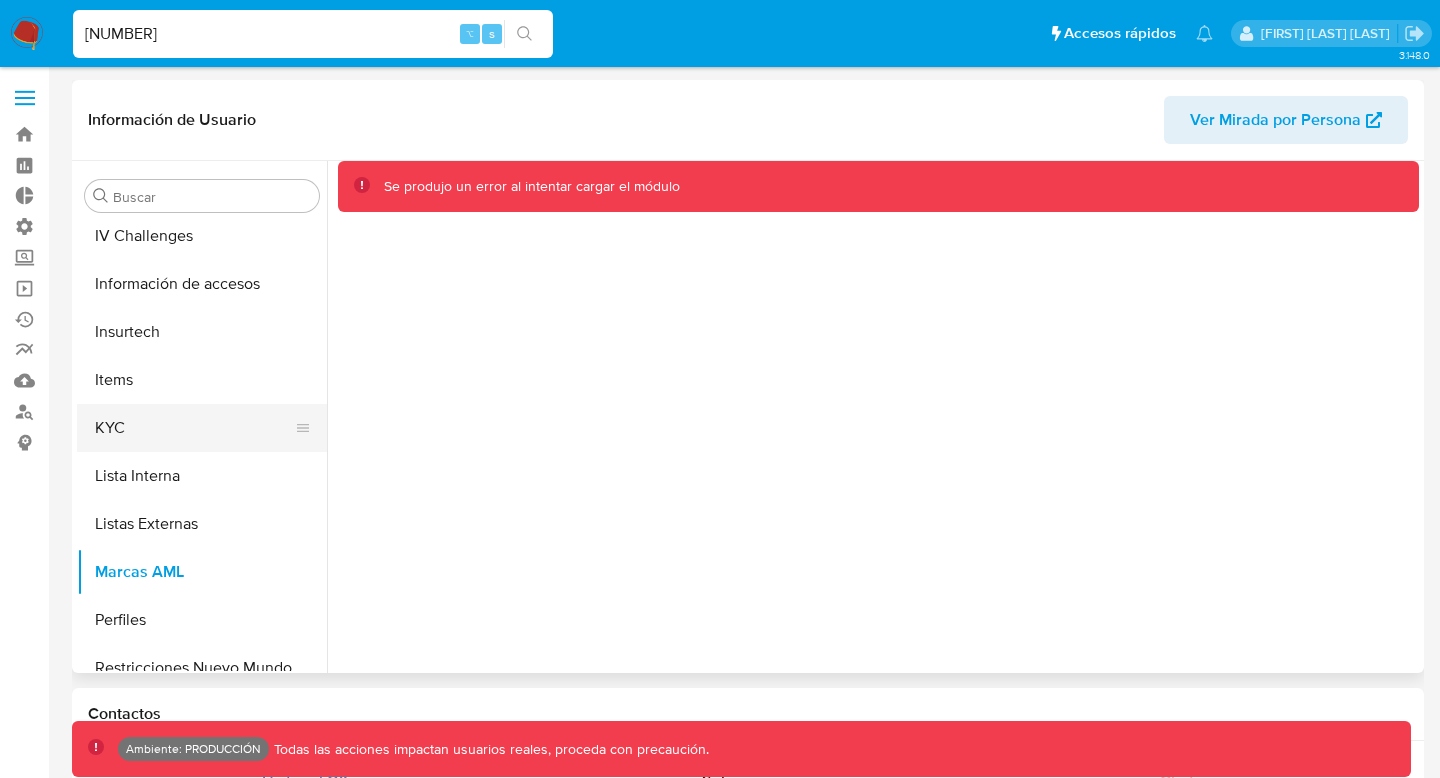 click on "KYC" at bounding box center [194, 428] 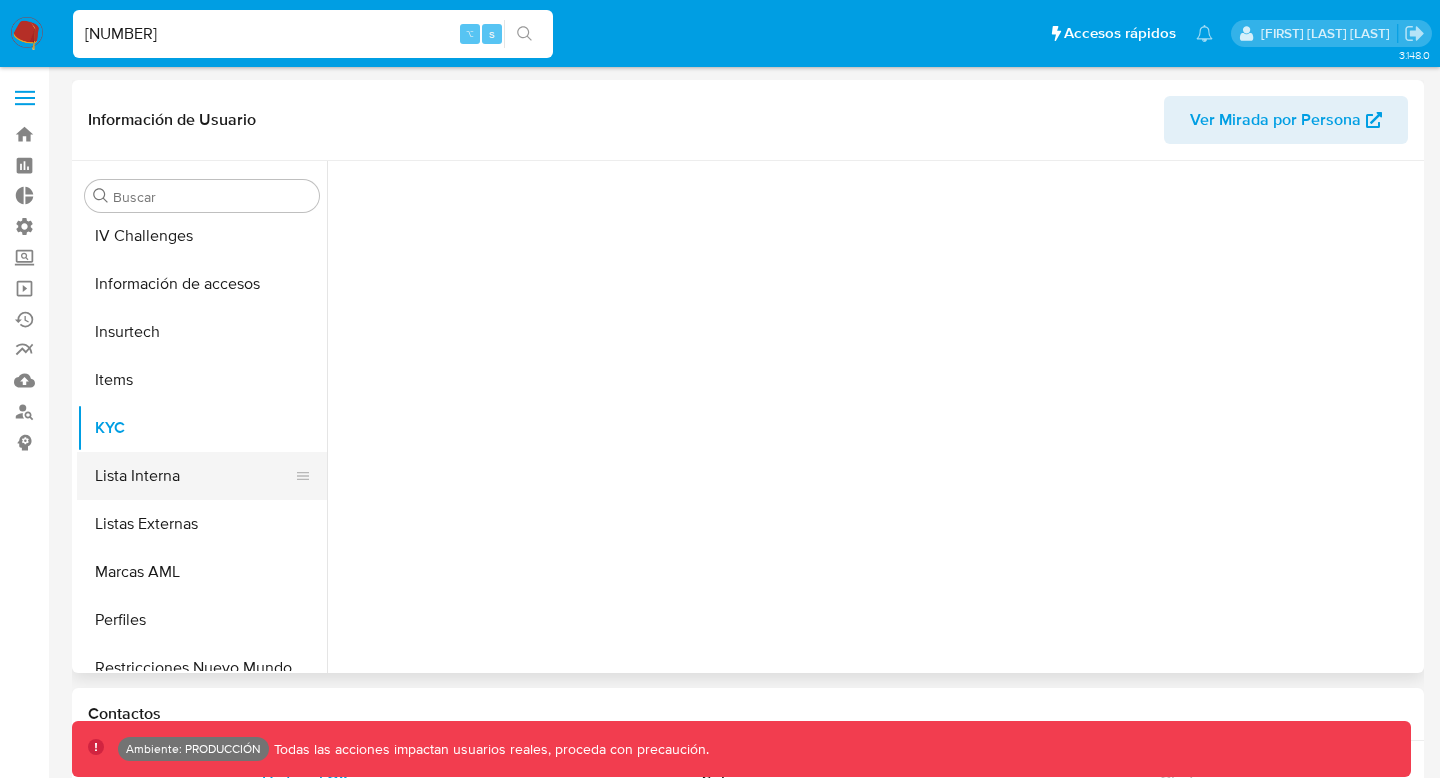 click on "Lista Interna" at bounding box center [194, 476] 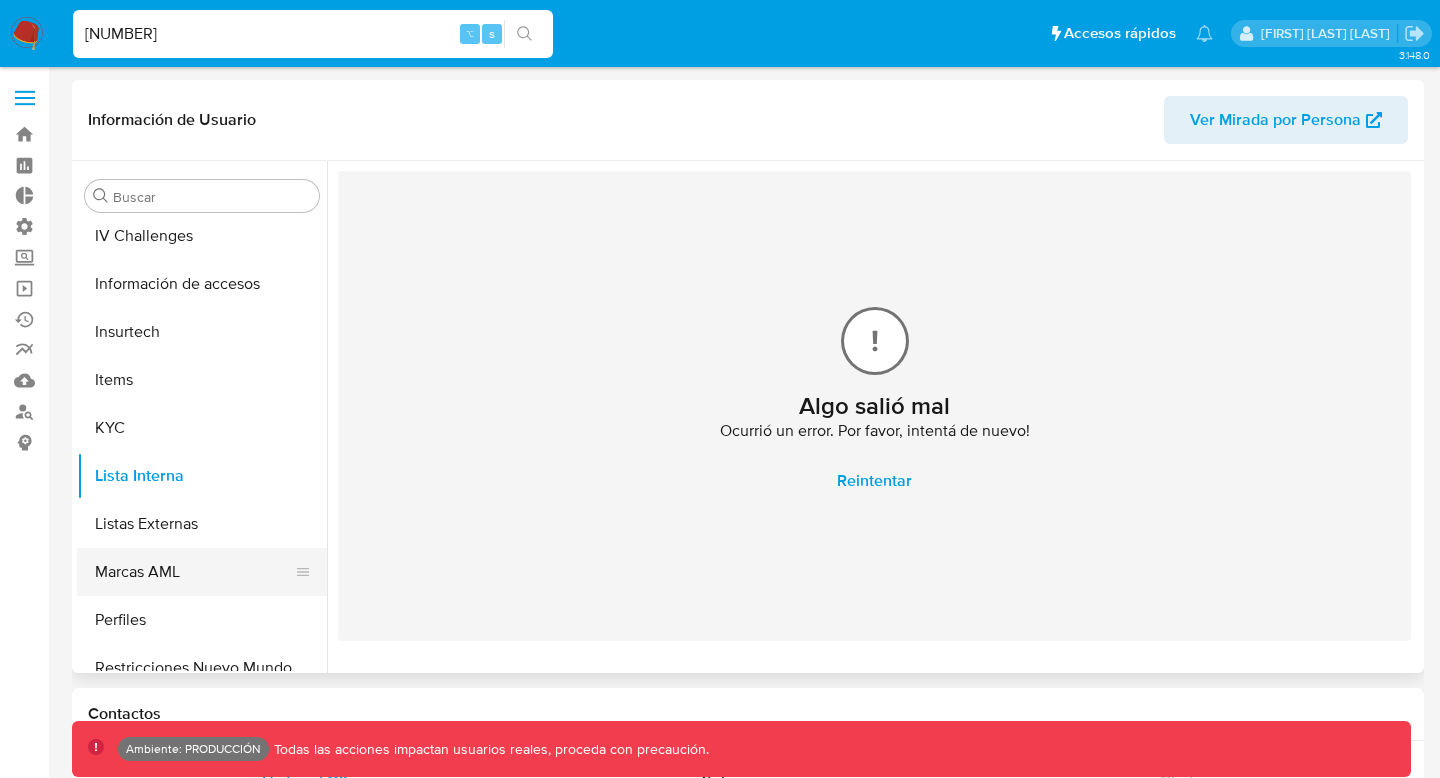 click on "Marcas AML" at bounding box center [194, 572] 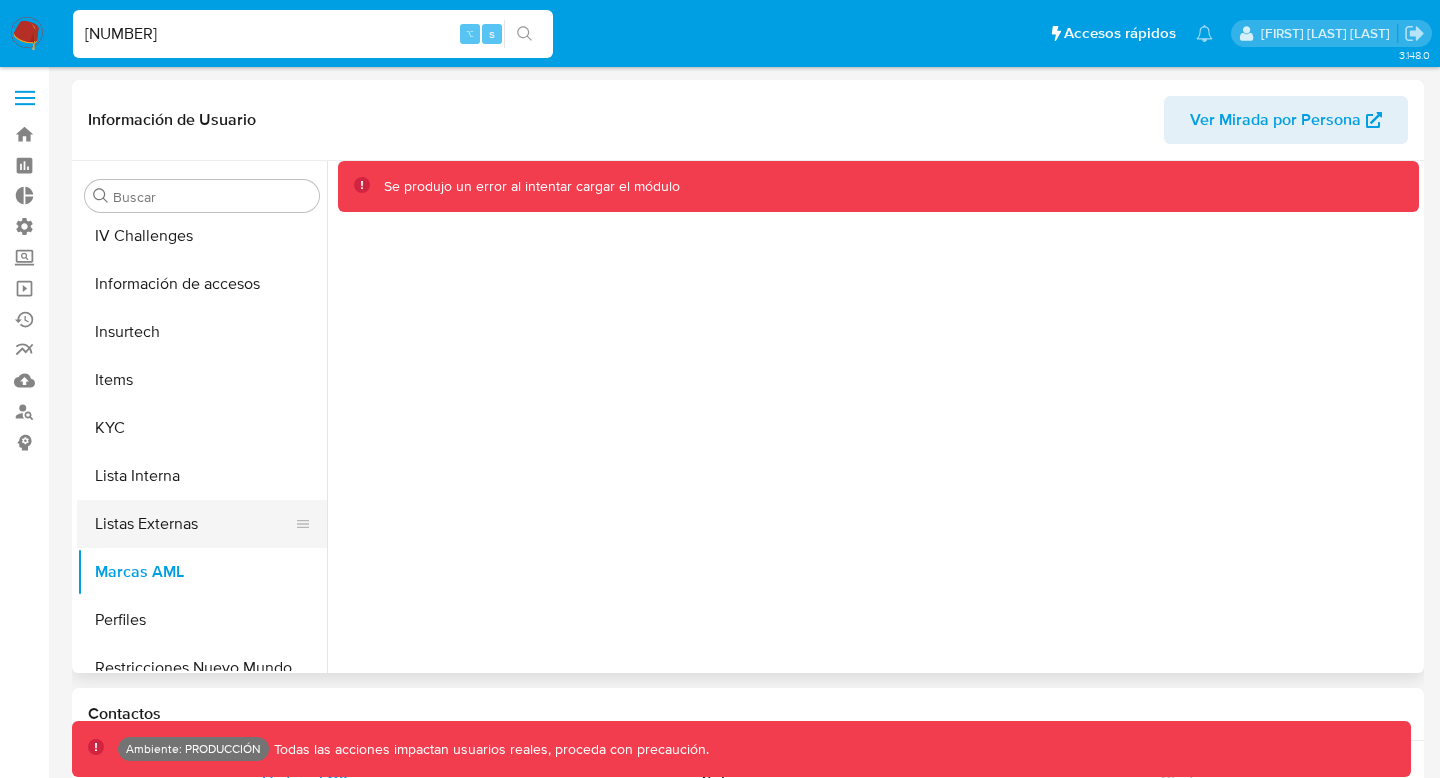 click on "Listas Externas" at bounding box center [194, 524] 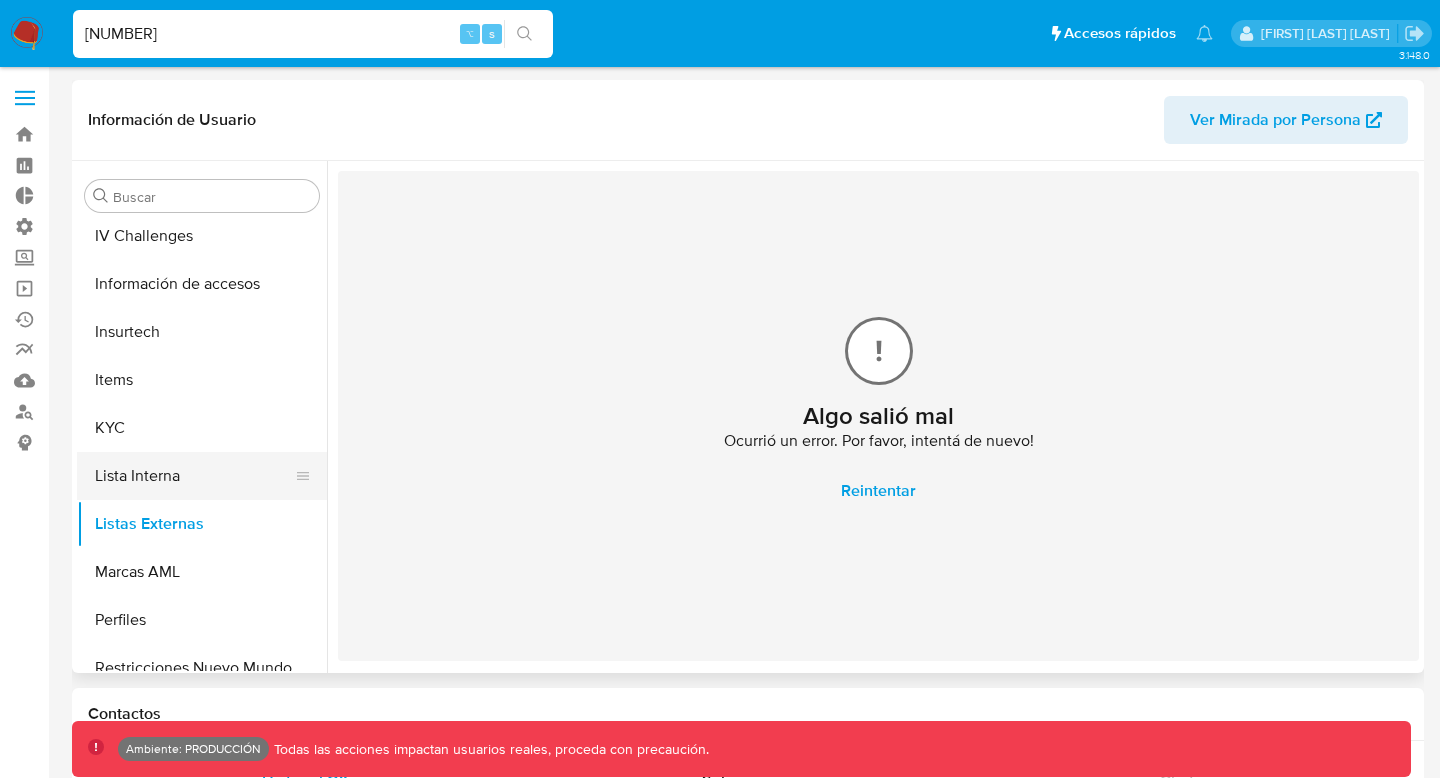 click on "Lista Interna" at bounding box center [194, 476] 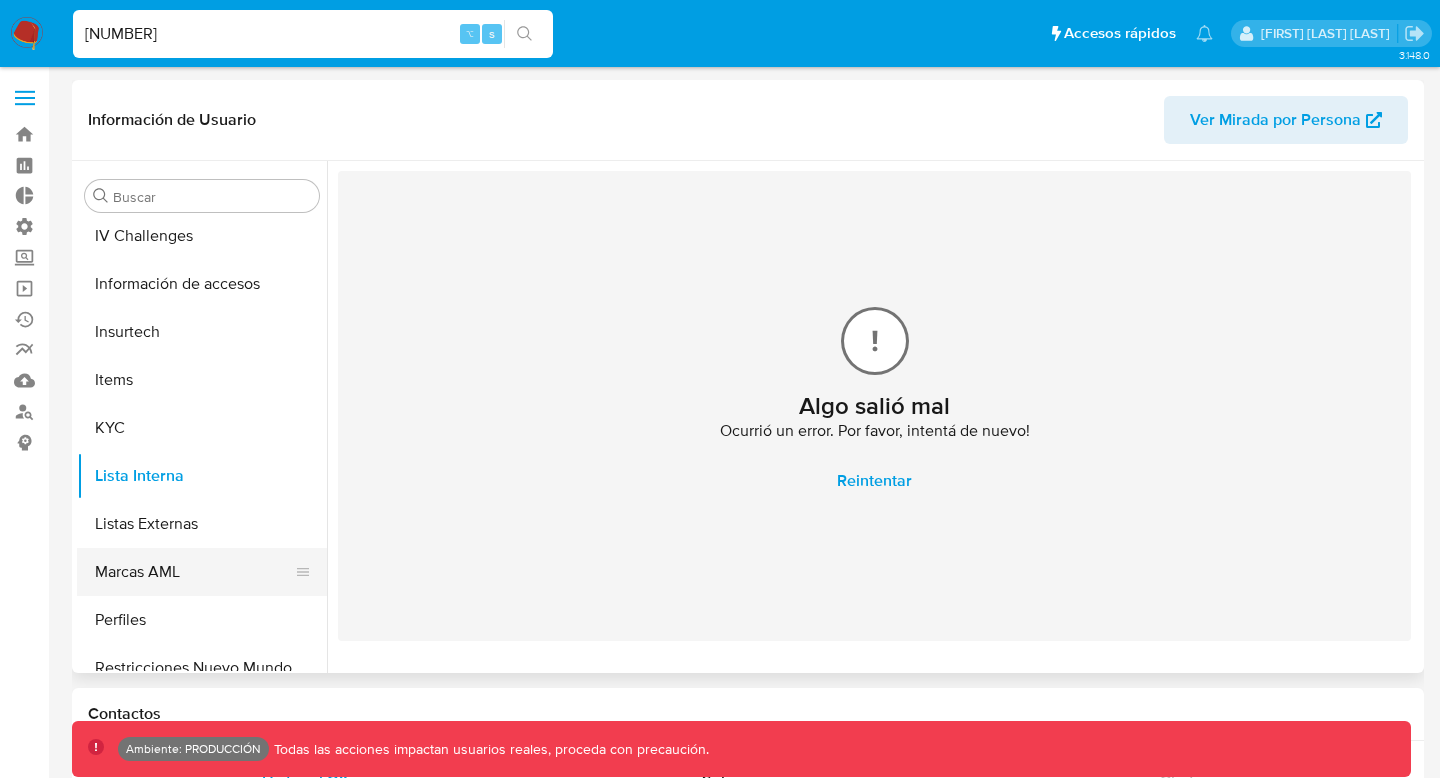 click on "Marcas AML" at bounding box center (194, 572) 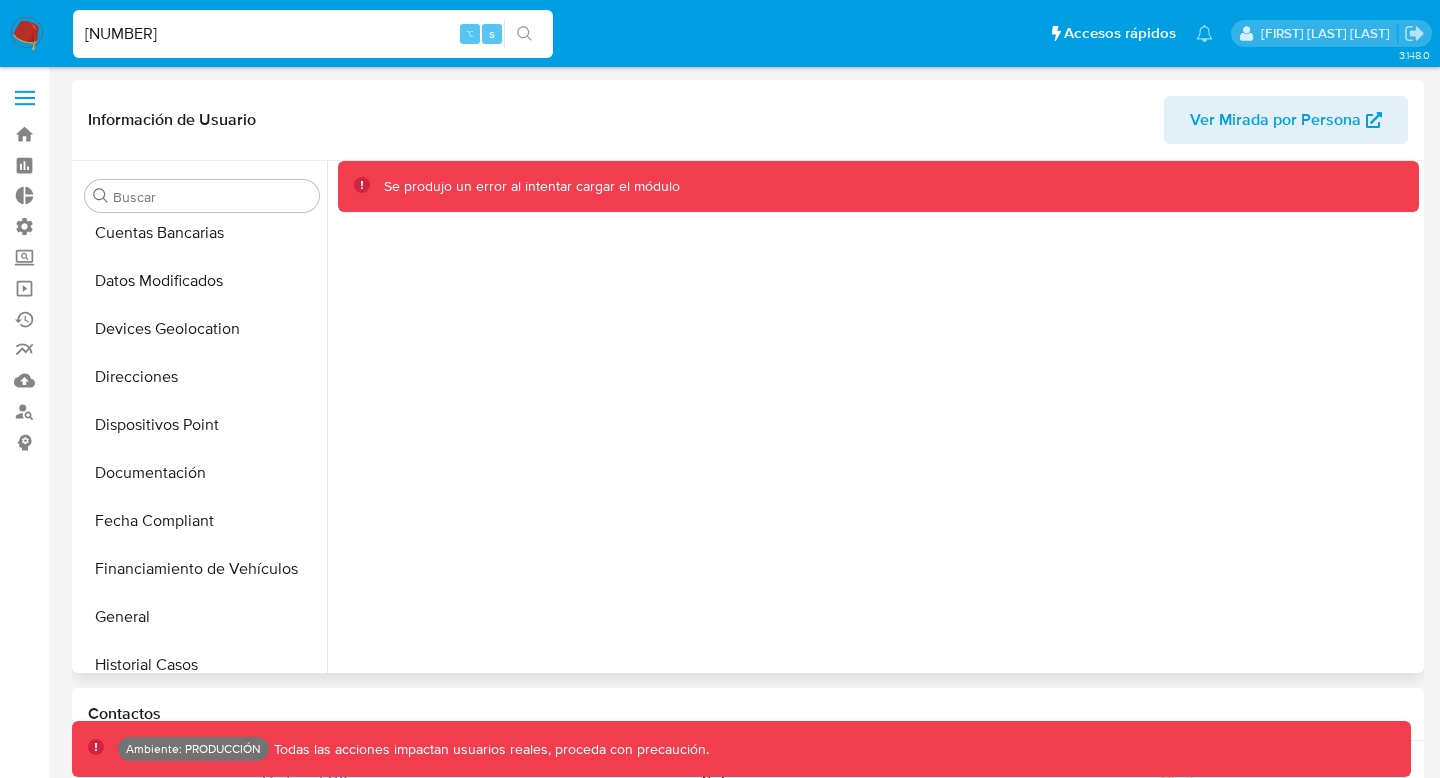 scroll, scrollTop: 0, scrollLeft: 0, axis: both 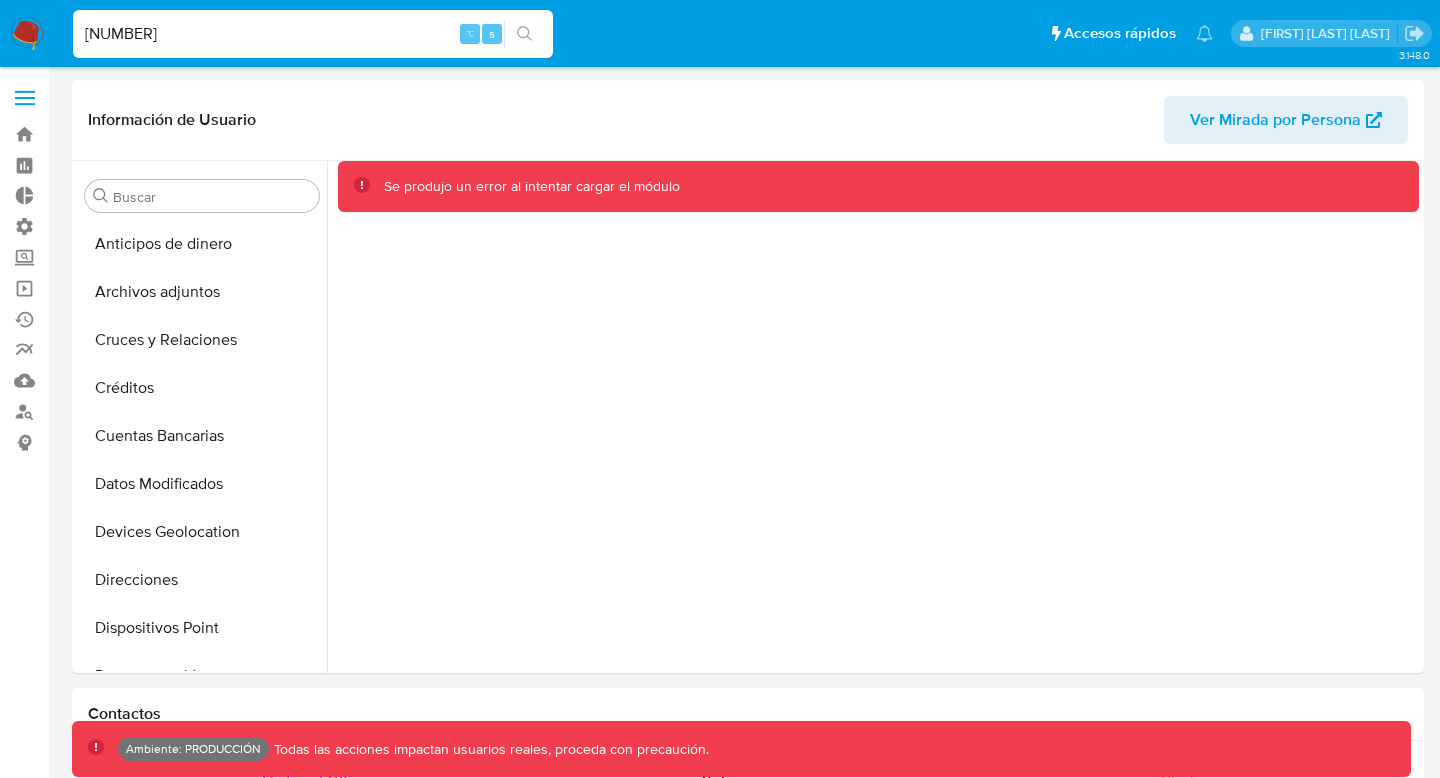 click on "[NUMBER]" at bounding box center (313, 34) 